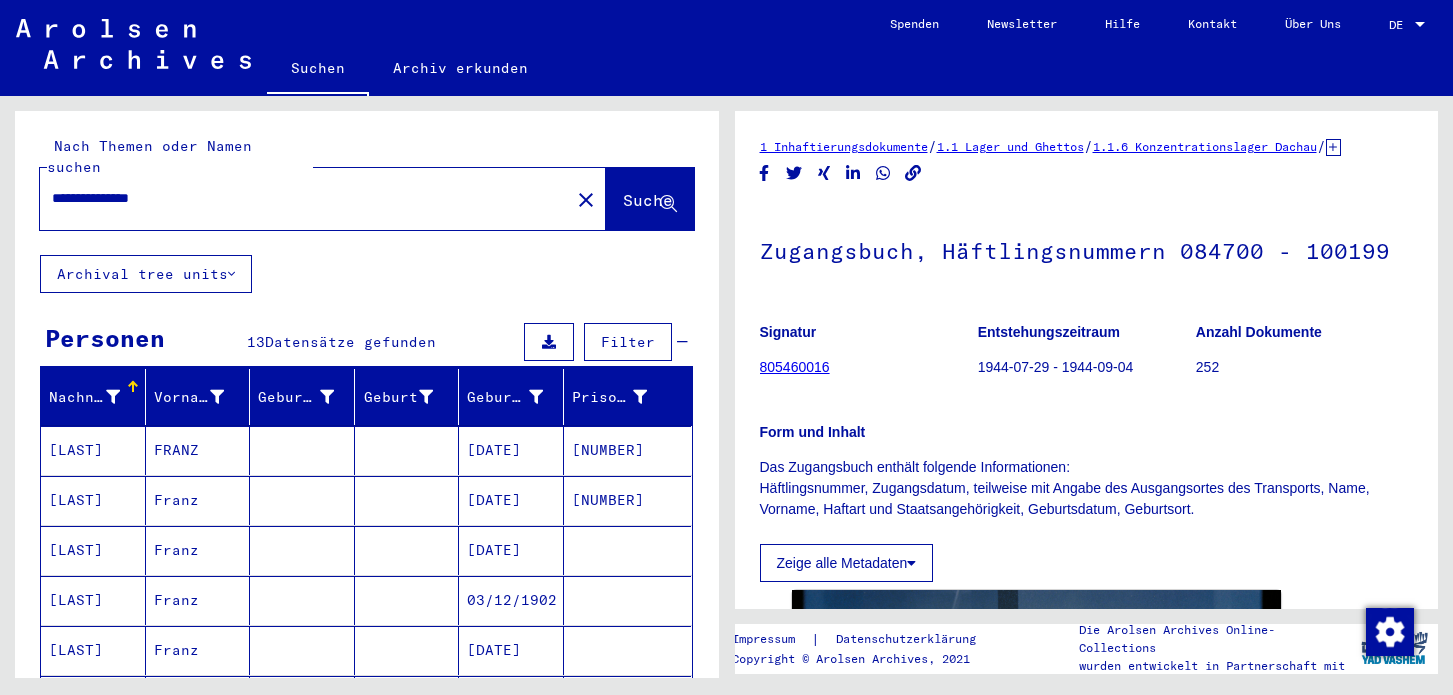 scroll, scrollTop: 0, scrollLeft: 0, axis: both 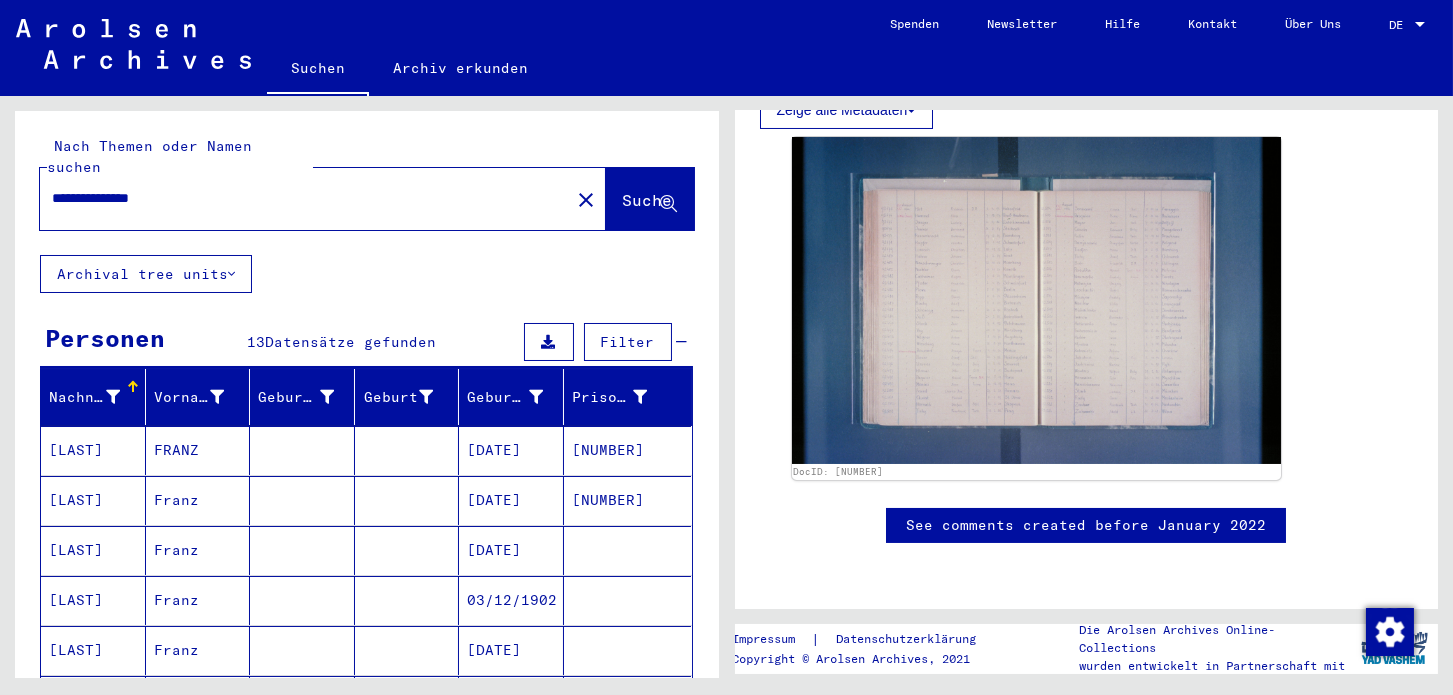 drag, startPoint x: 164, startPoint y: 186, endPoint x: -30, endPoint y: 186, distance: 194 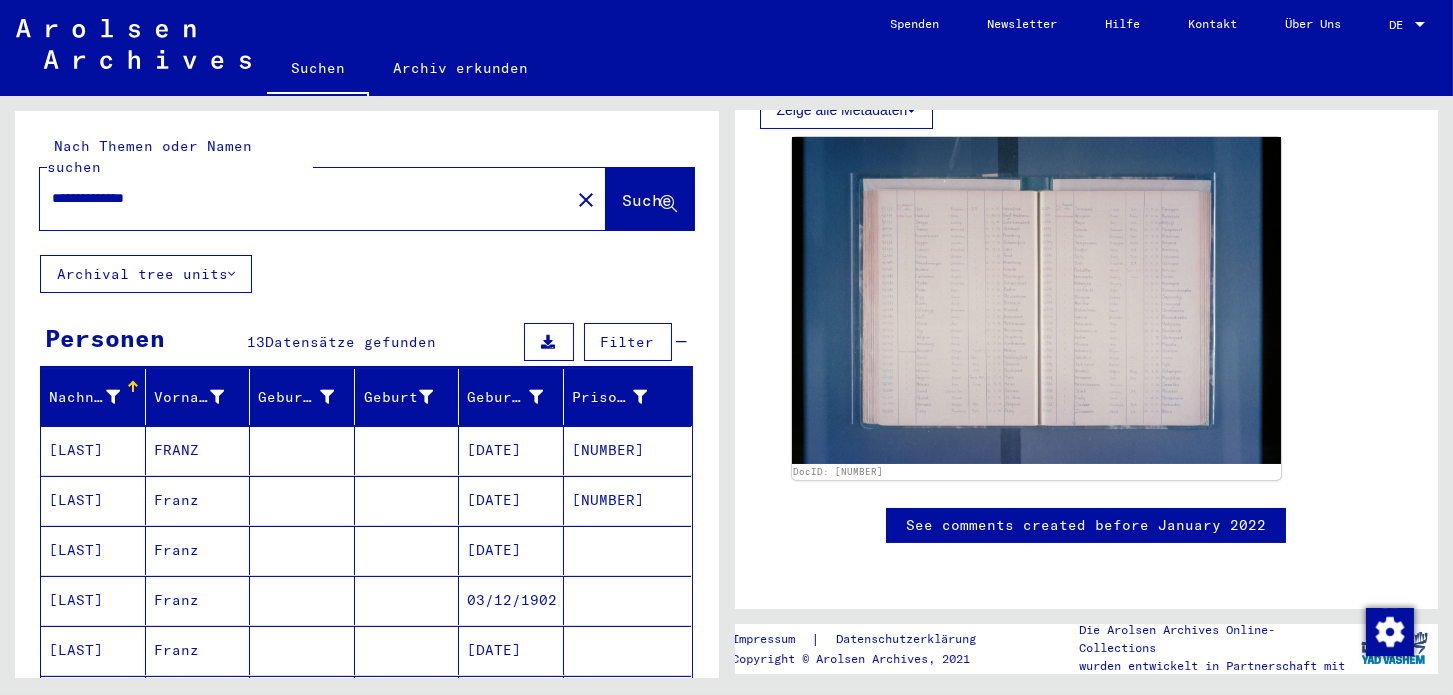 scroll, scrollTop: 0, scrollLeft: 0, axis: both 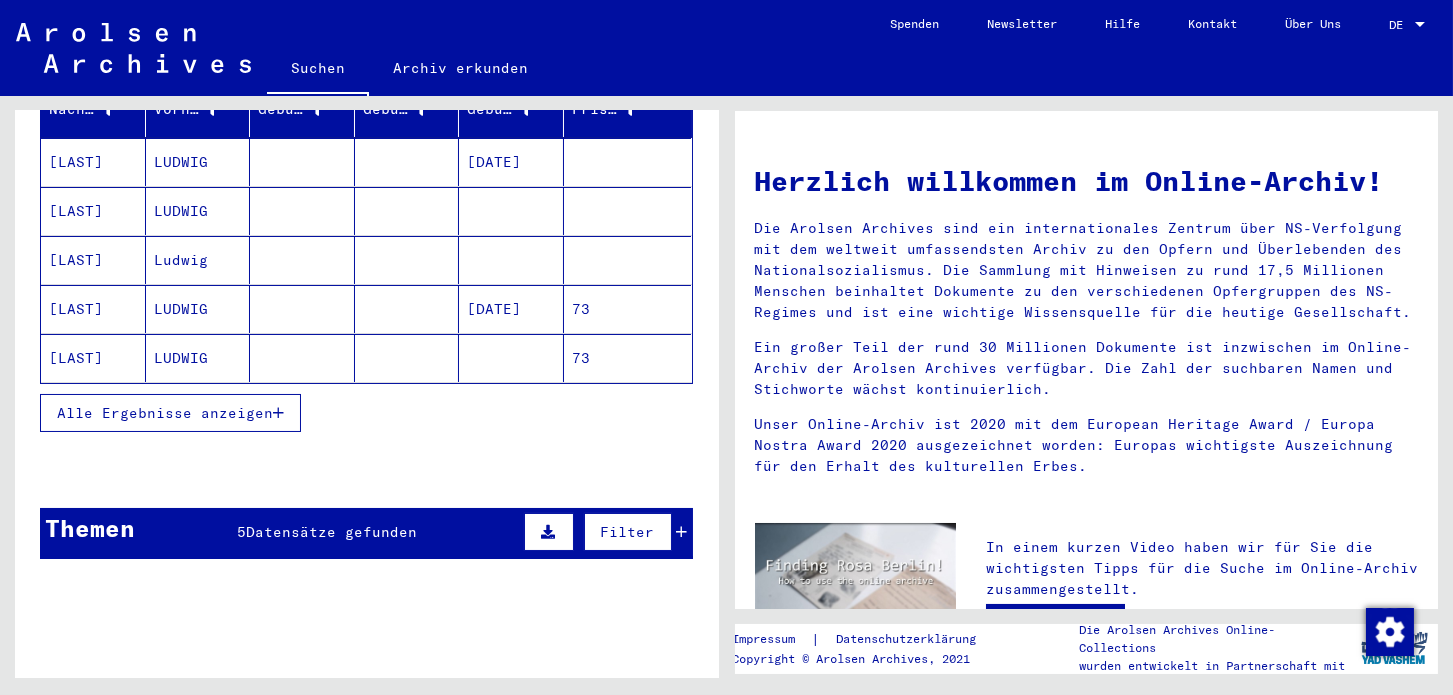 click on "Alle Ergebnisse anzeigen" at bounding box center [165, 413] 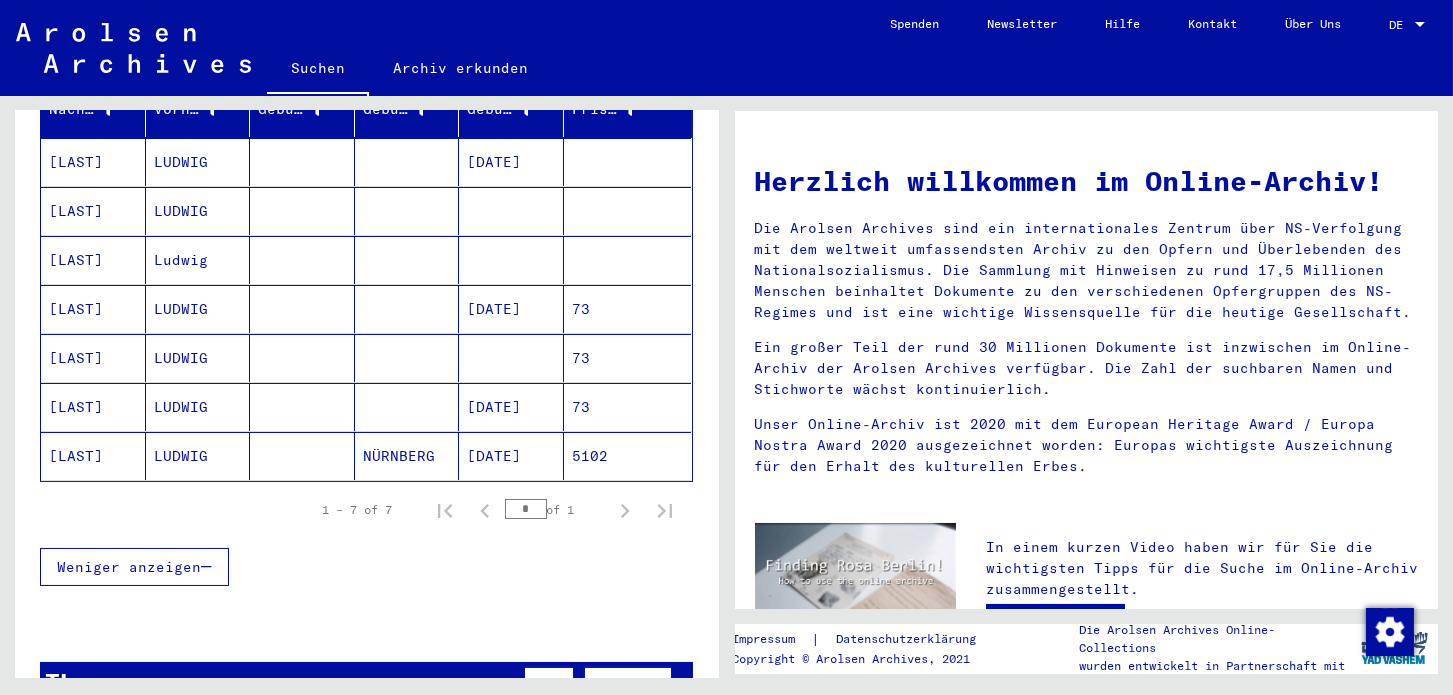 click on "NÜRNBERG" 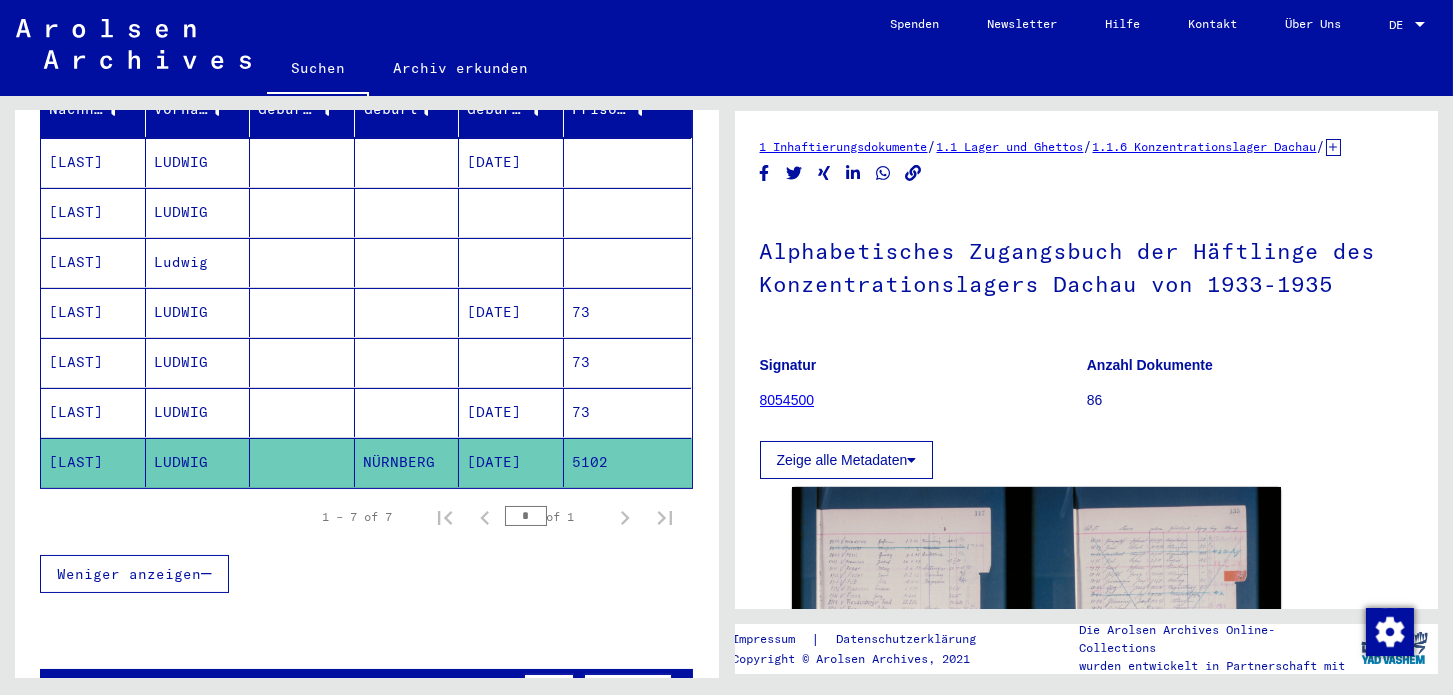 click on "73" at bounding box center (628, 462) 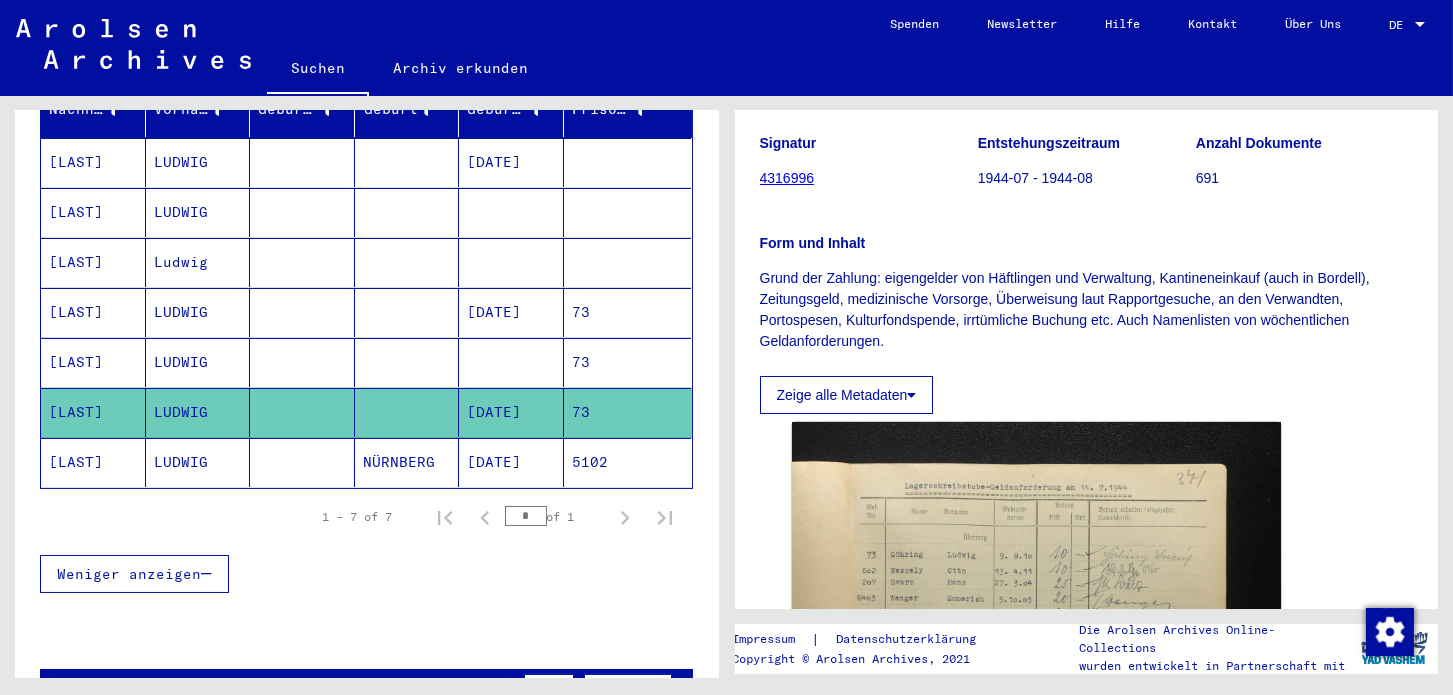 scroll, scrollTop: 288, scrollLeft: 0, axis: vertical 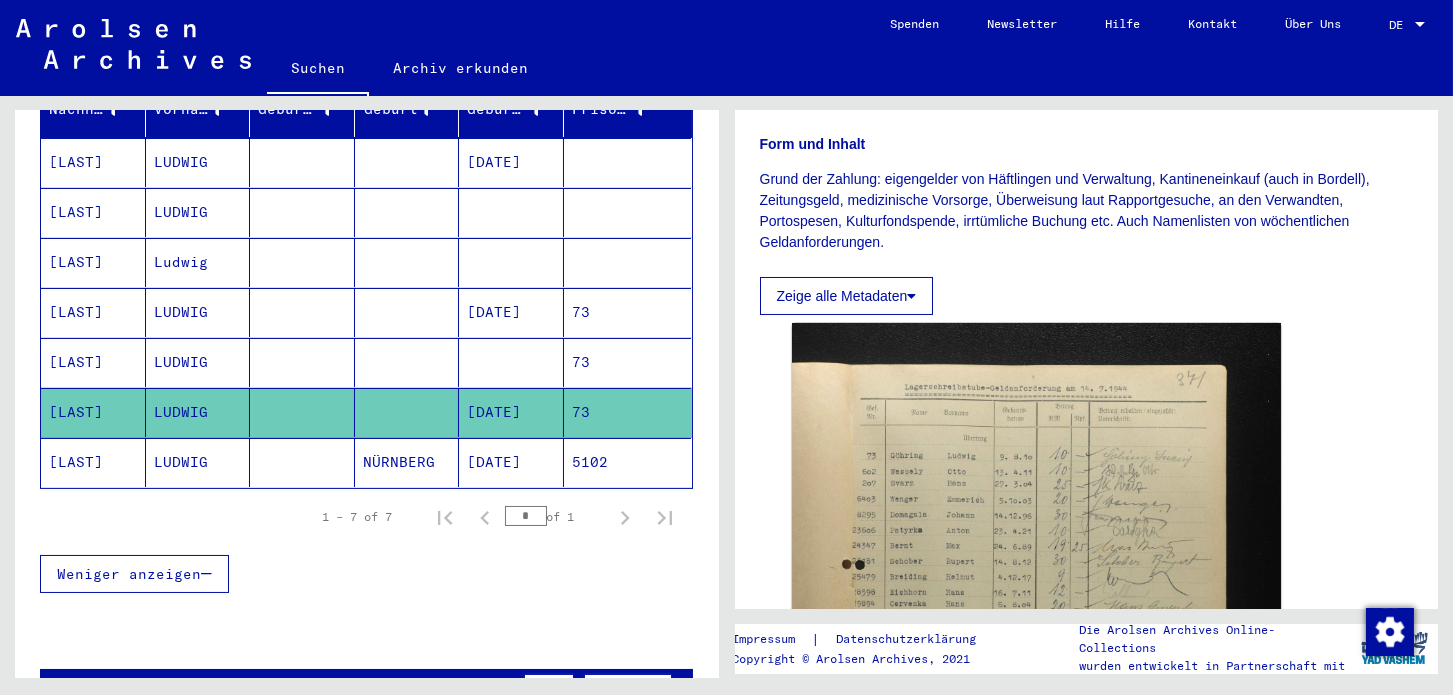 click at bounding box center (407, 412) 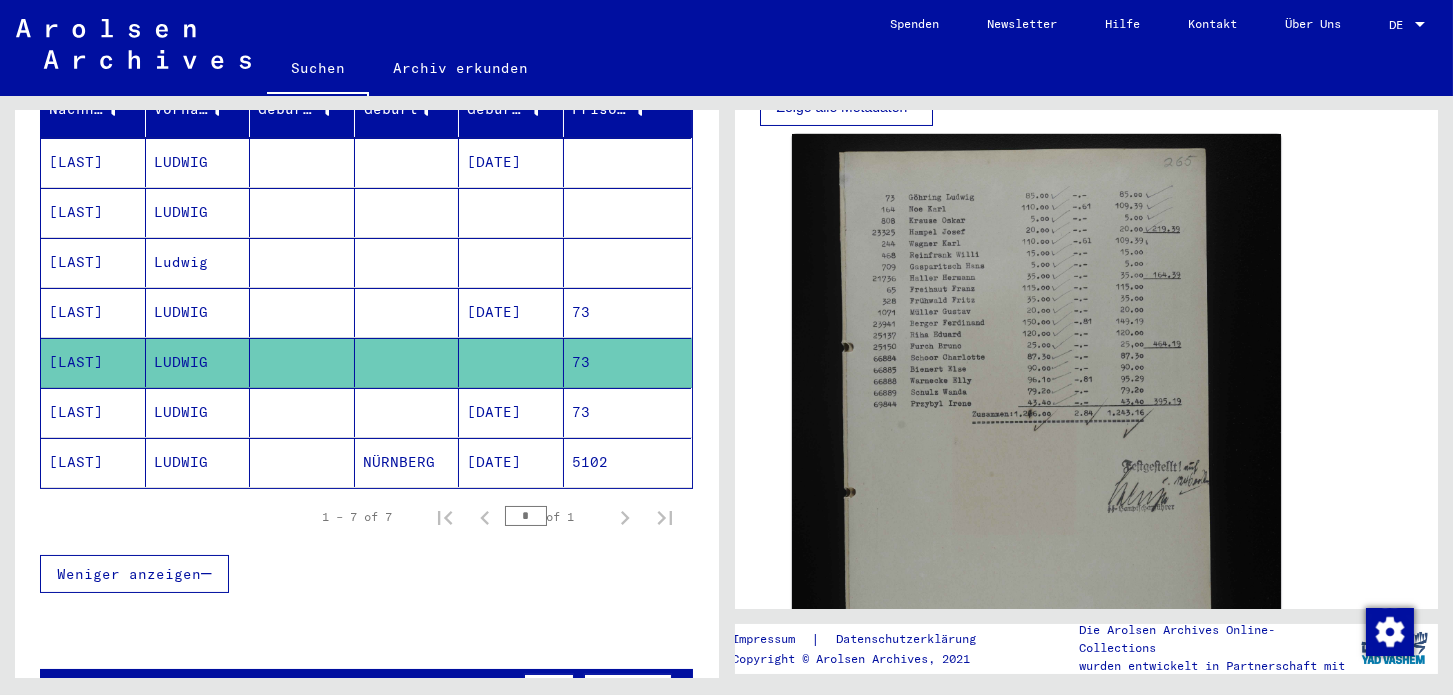 scroll, scrollTop: 577, scrollLeft: 0, axis: vertical 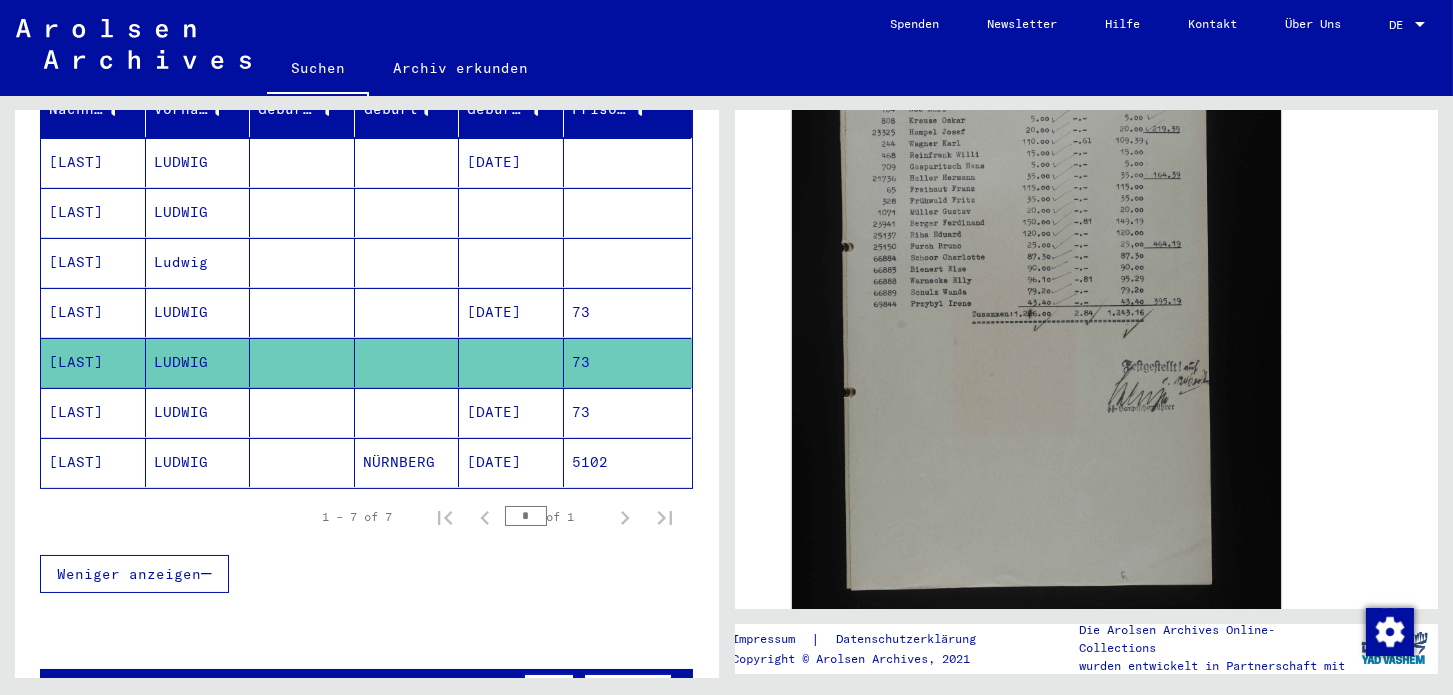 click on "[DATE]" at bounding box center [511, 362] 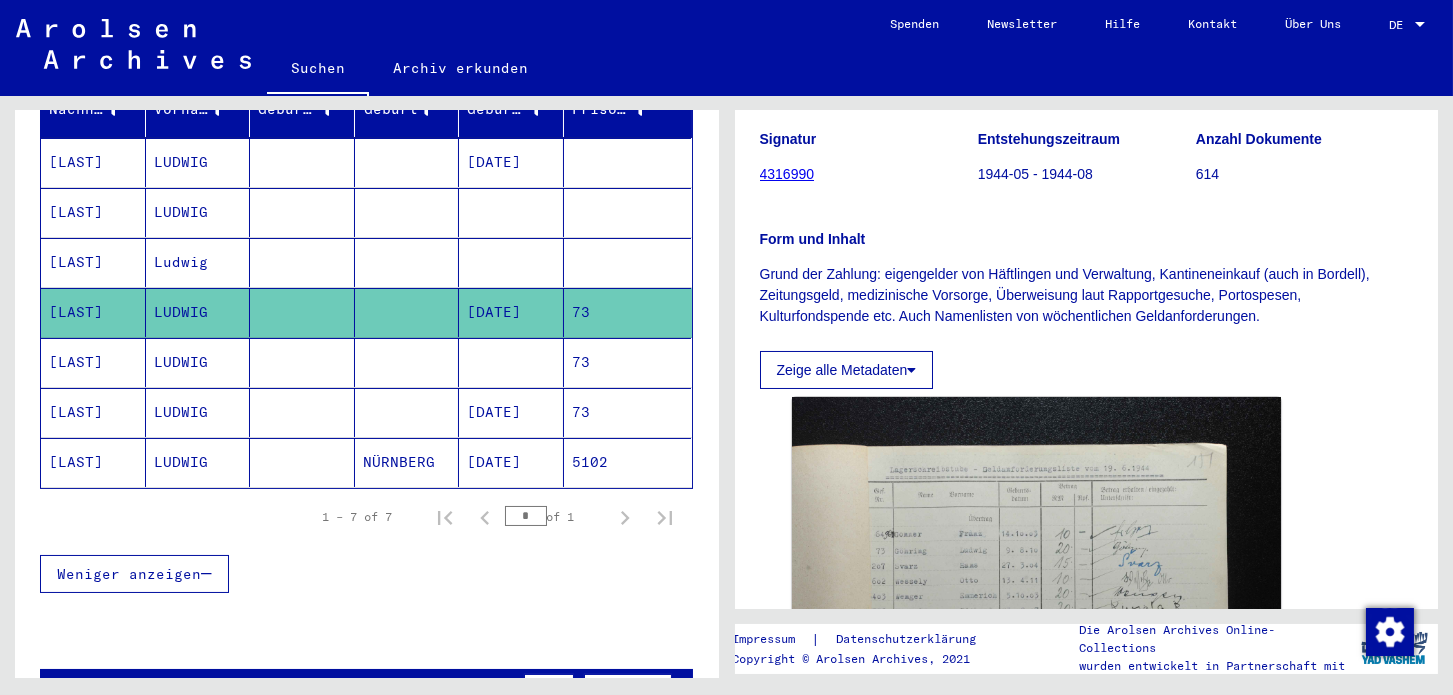 scroll, scrollTop: 288, scrollLeft: 0, axis: vertical 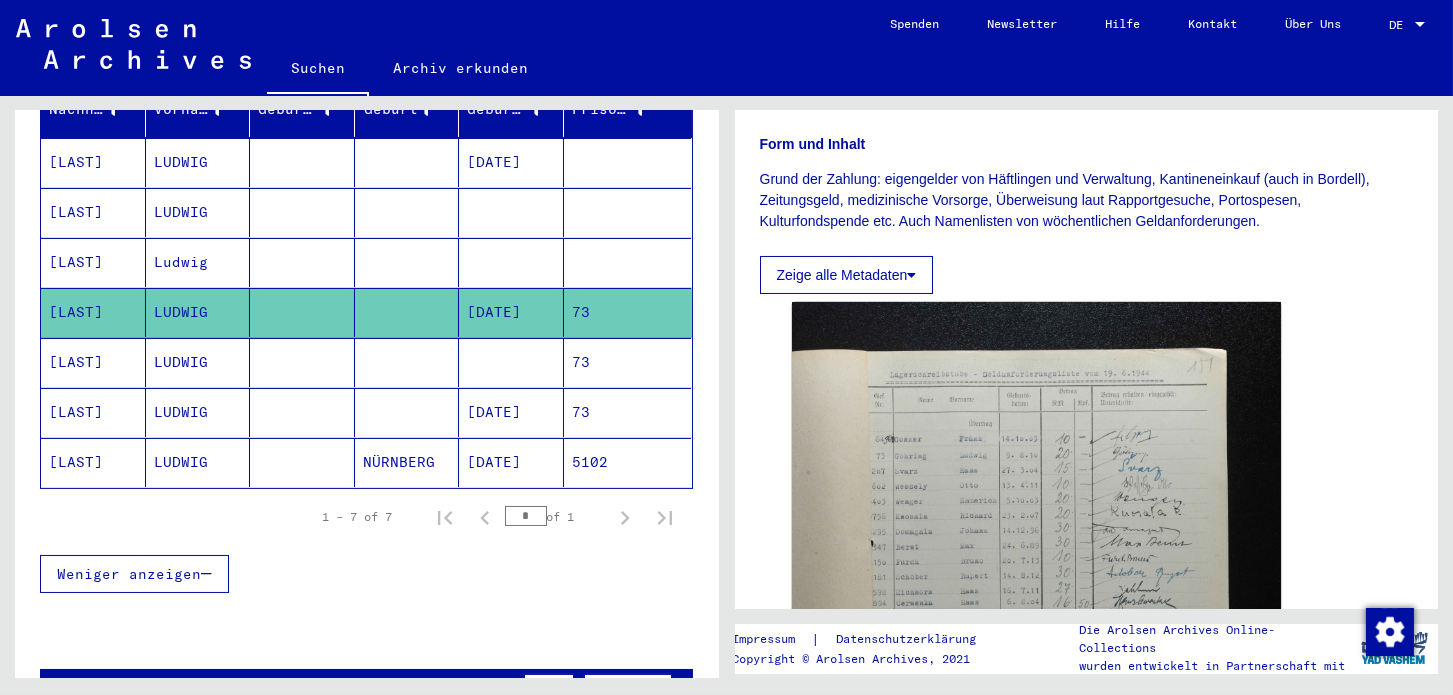 click at bounding box center (407, 312) 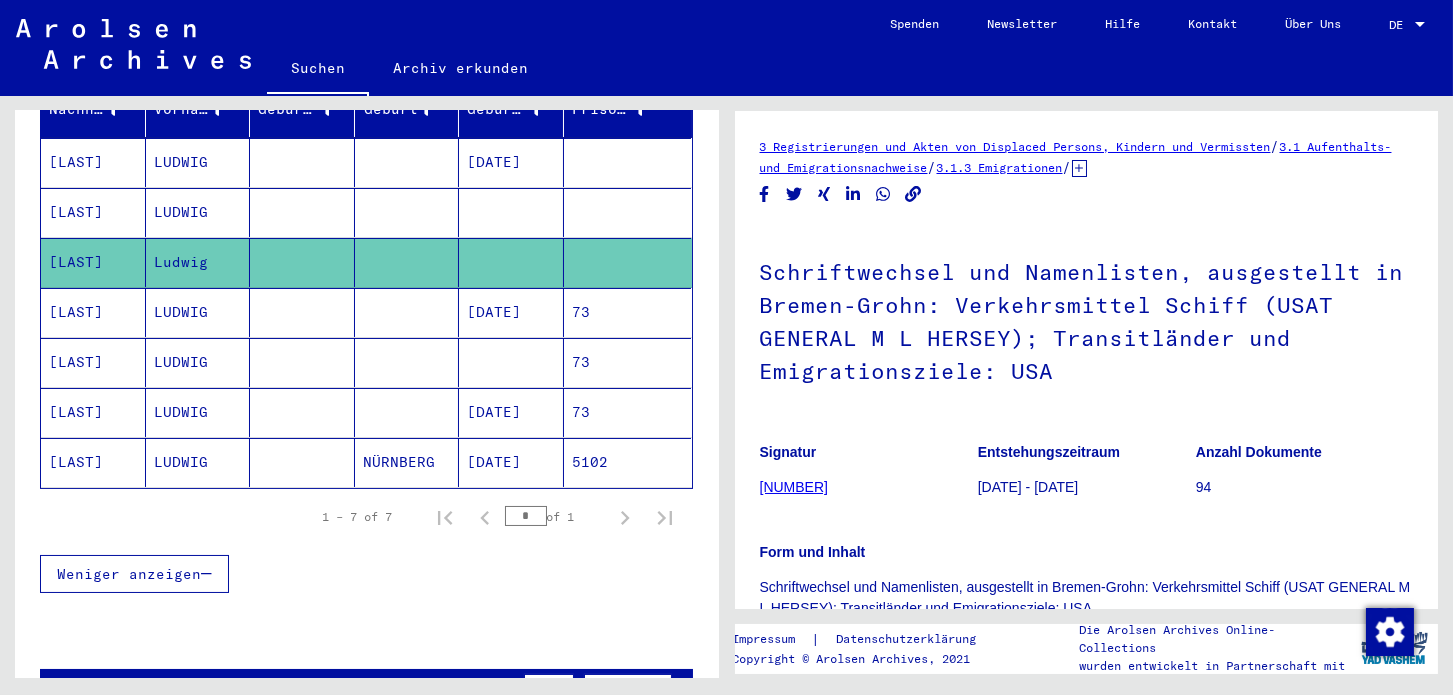 scroll, scrollTop: 288, scrollLeft: 0, axis: vertical 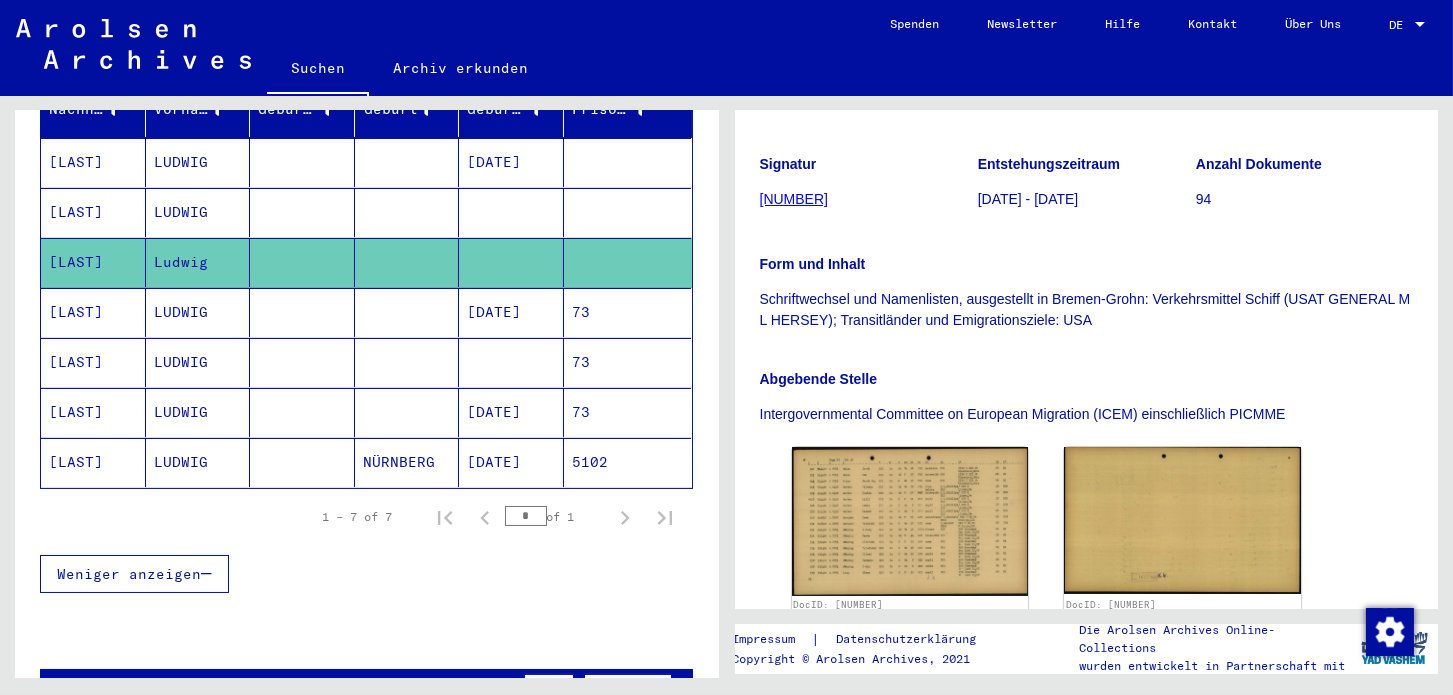 click at bounding box center (302, 262) 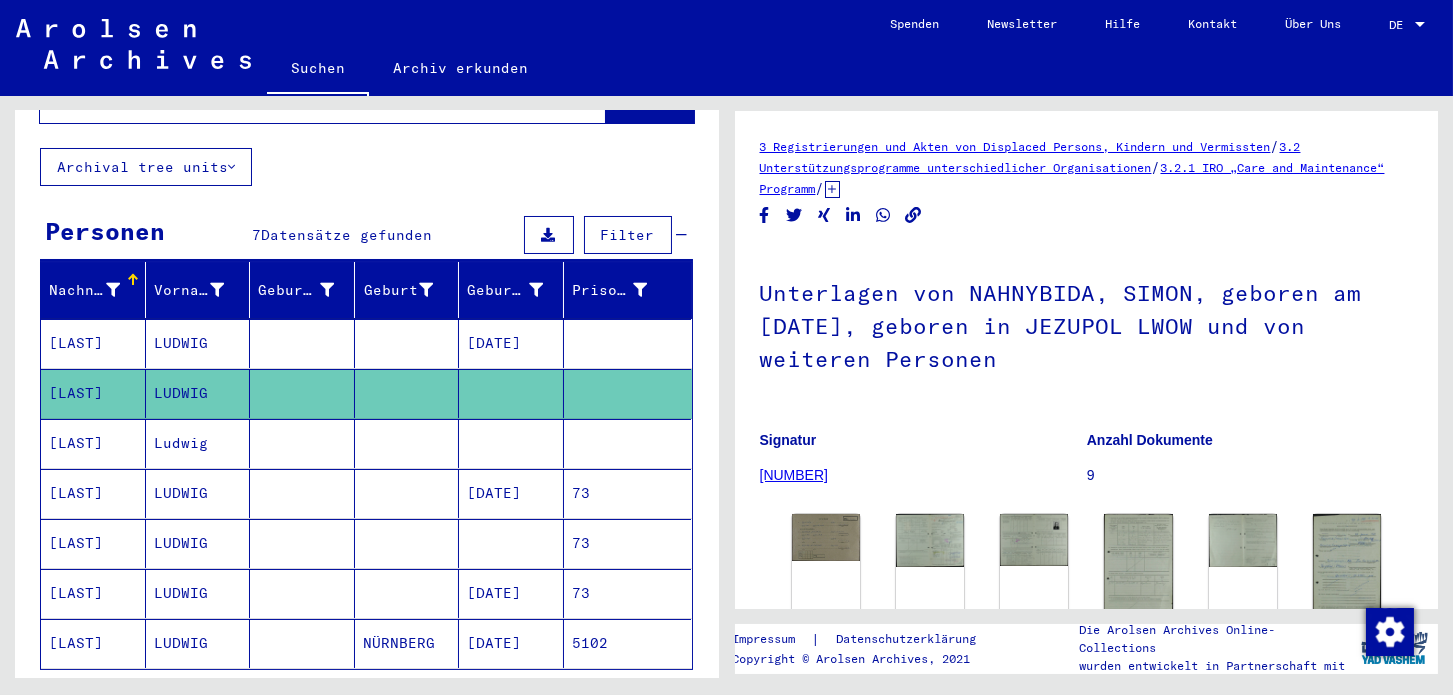 scroll, scrollTop: 0, scrollLeft: 0, axis: both 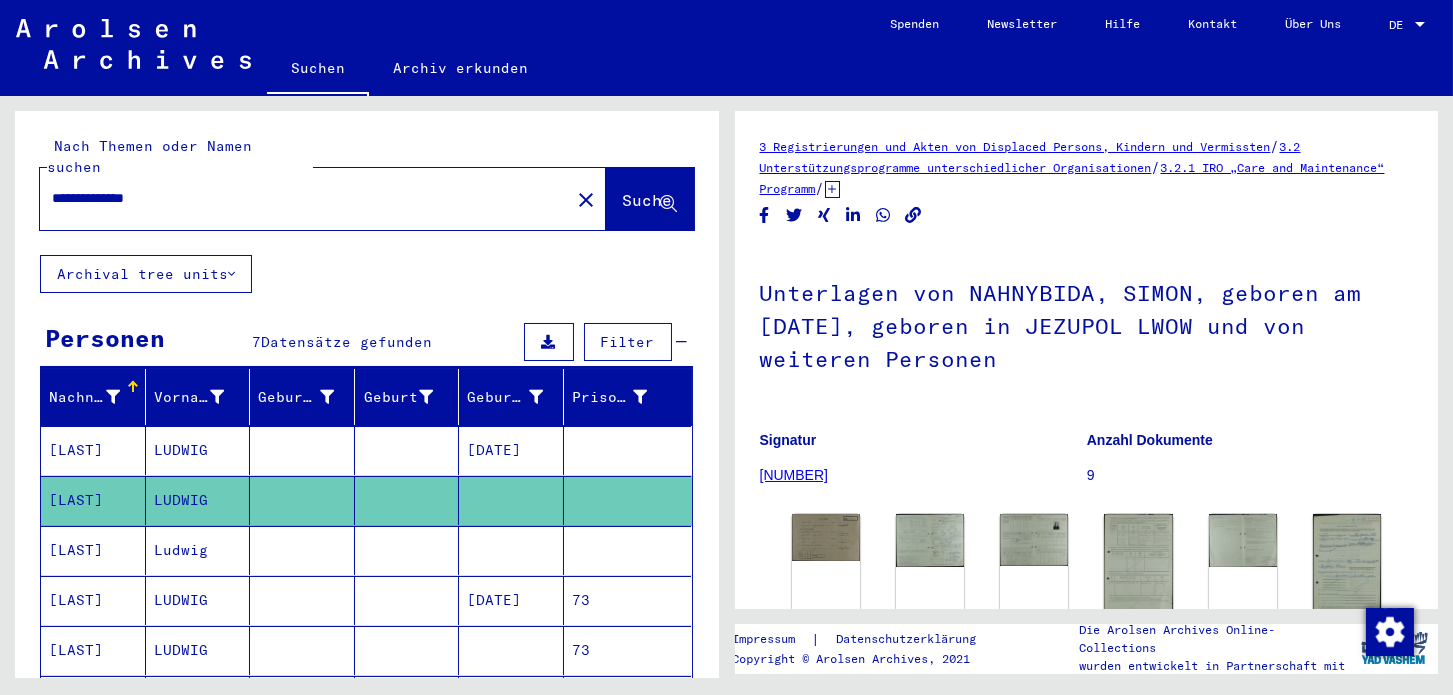 click on "[DATE]" at bounding box center [511, 500] 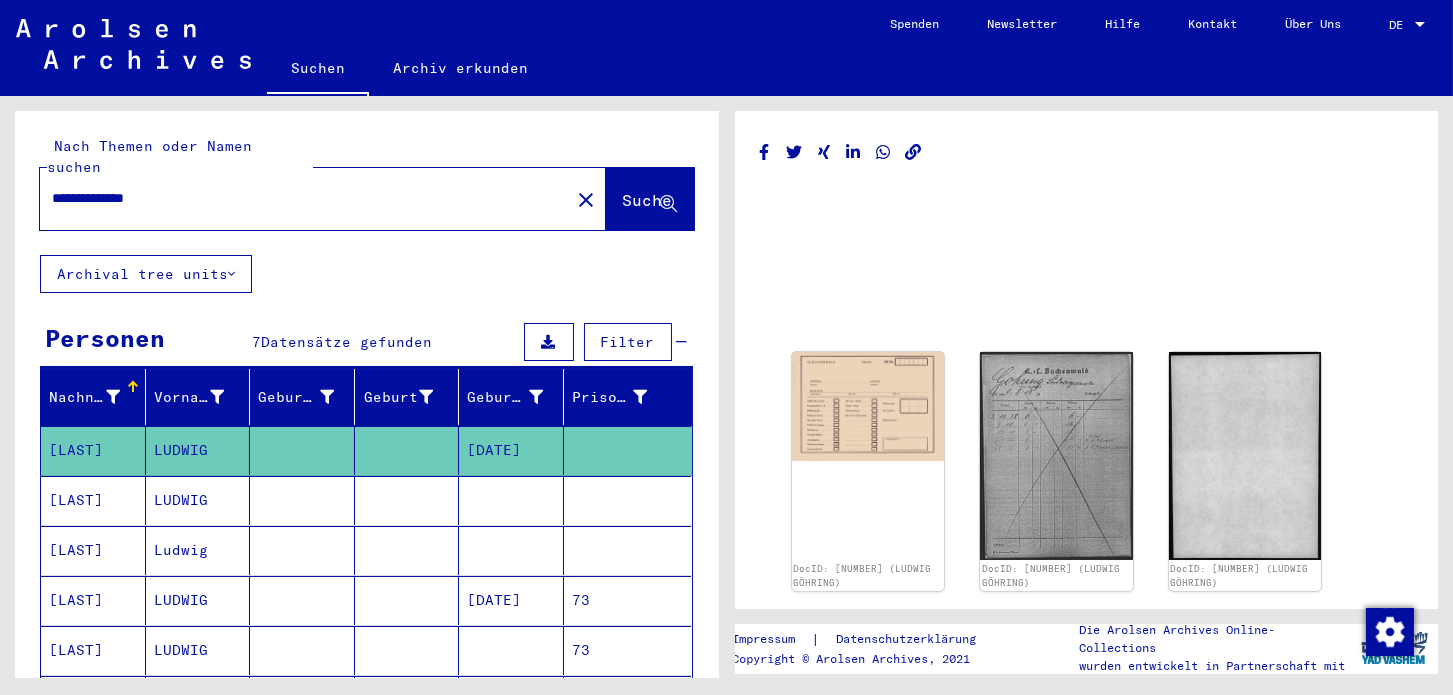 click at bounding box center (511, 550) 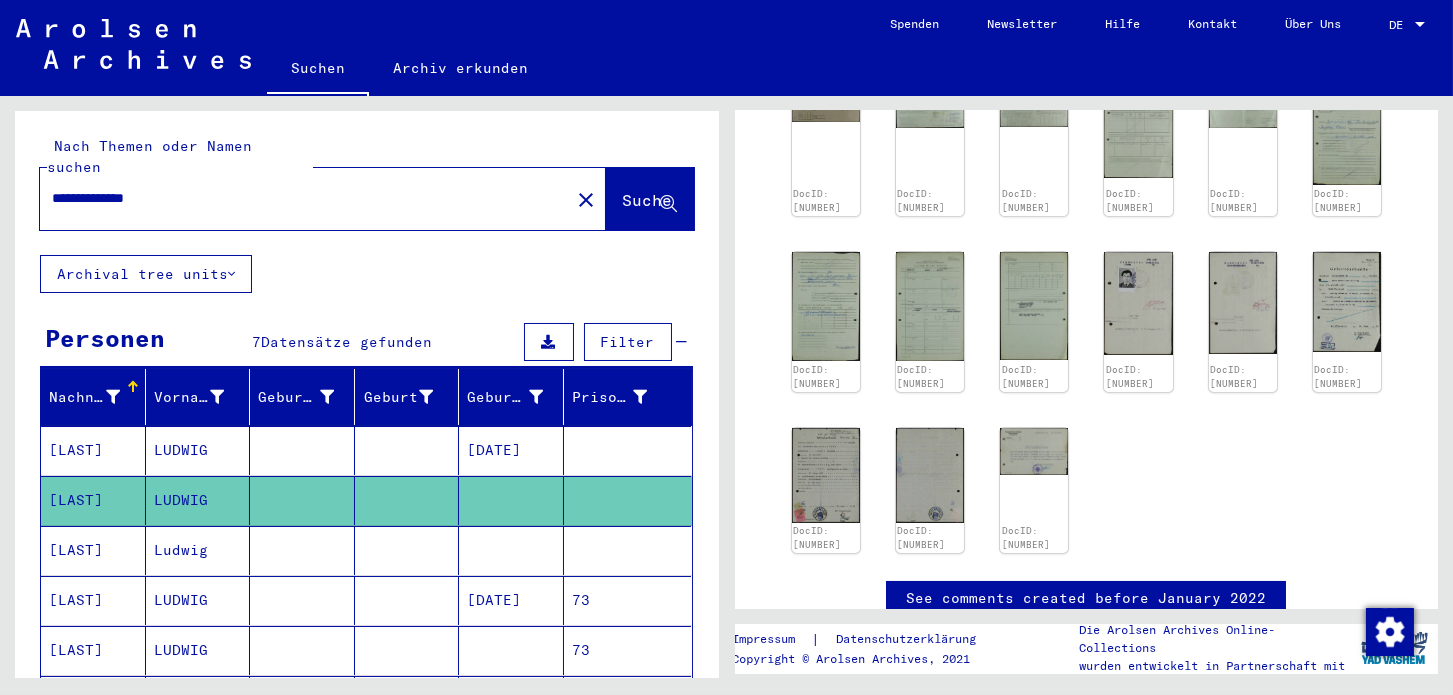 scroll, scrollTop: 577, scrollLeft: 0, axis: vertical 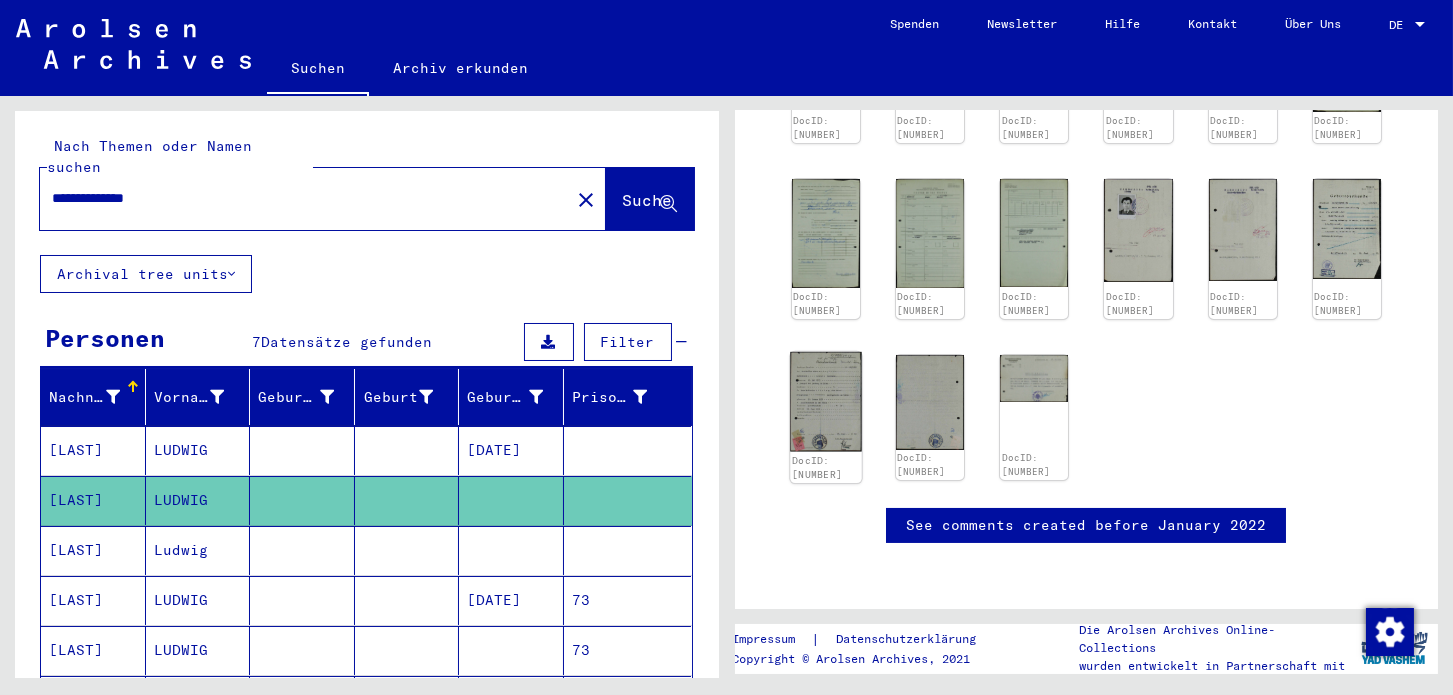 click 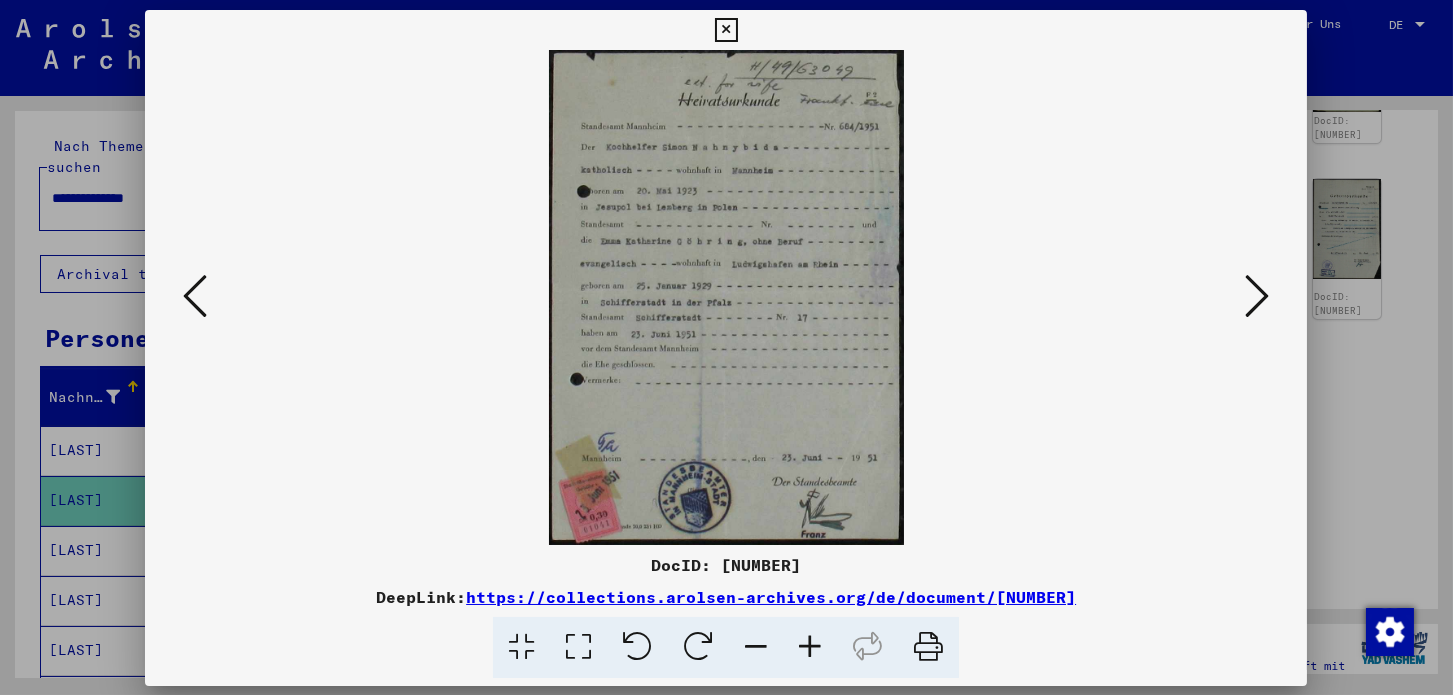 scroll, scrollTop: 577, scrollLeft: 0, axis: vertical 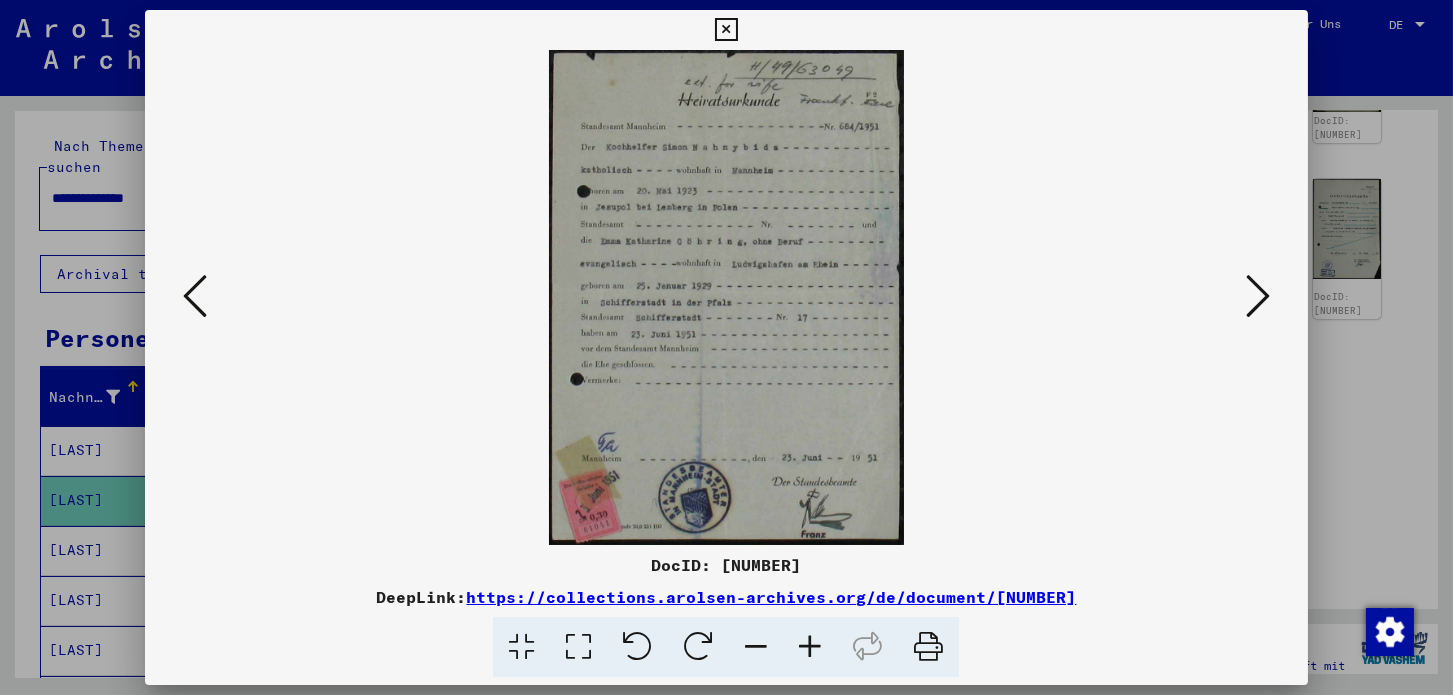 click at bounding box center (810, 647) 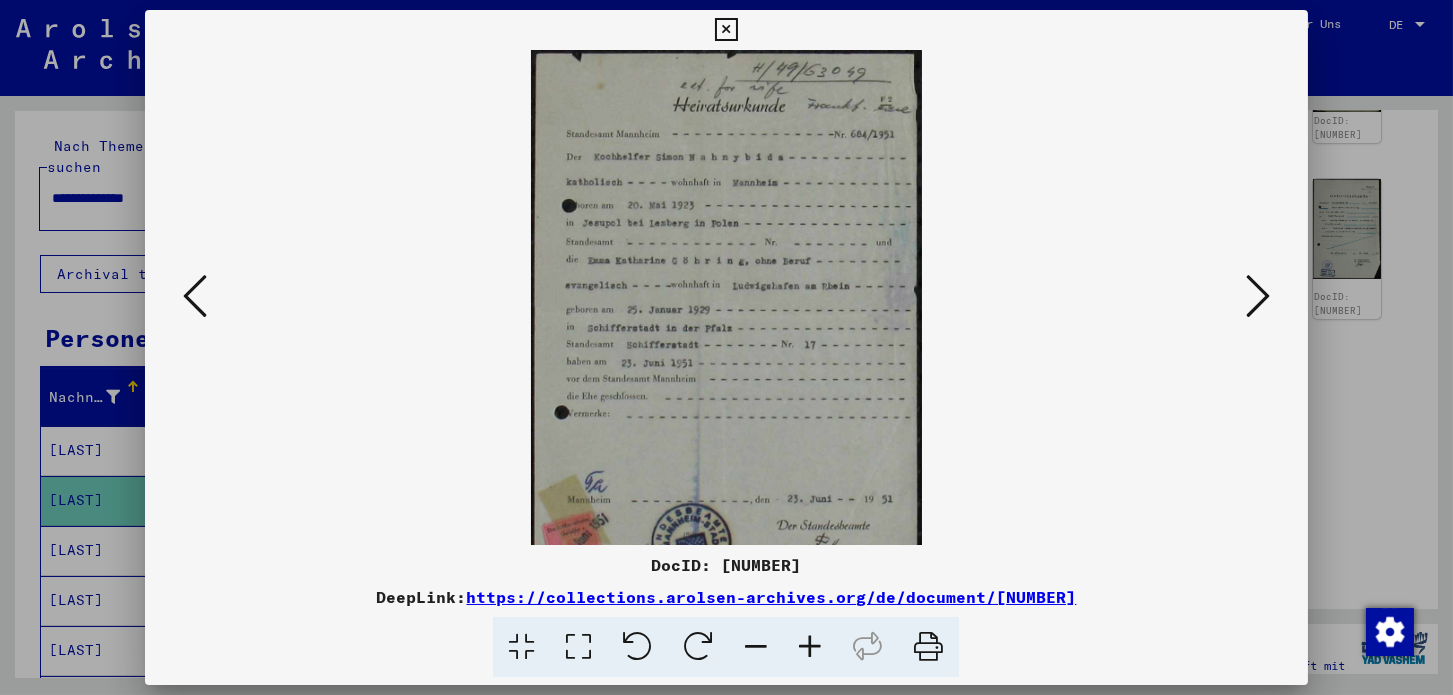 click at bounding box center [810, 647] 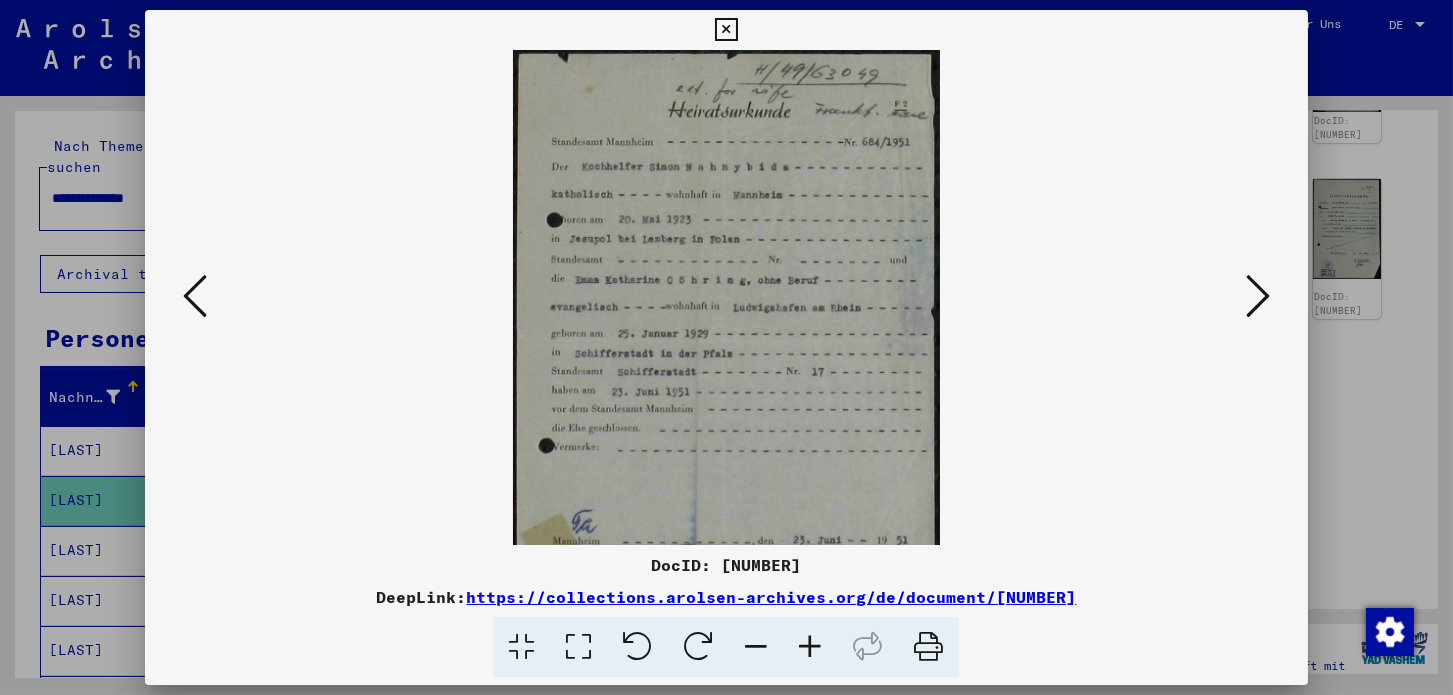 click at bounding box center [810, 647] 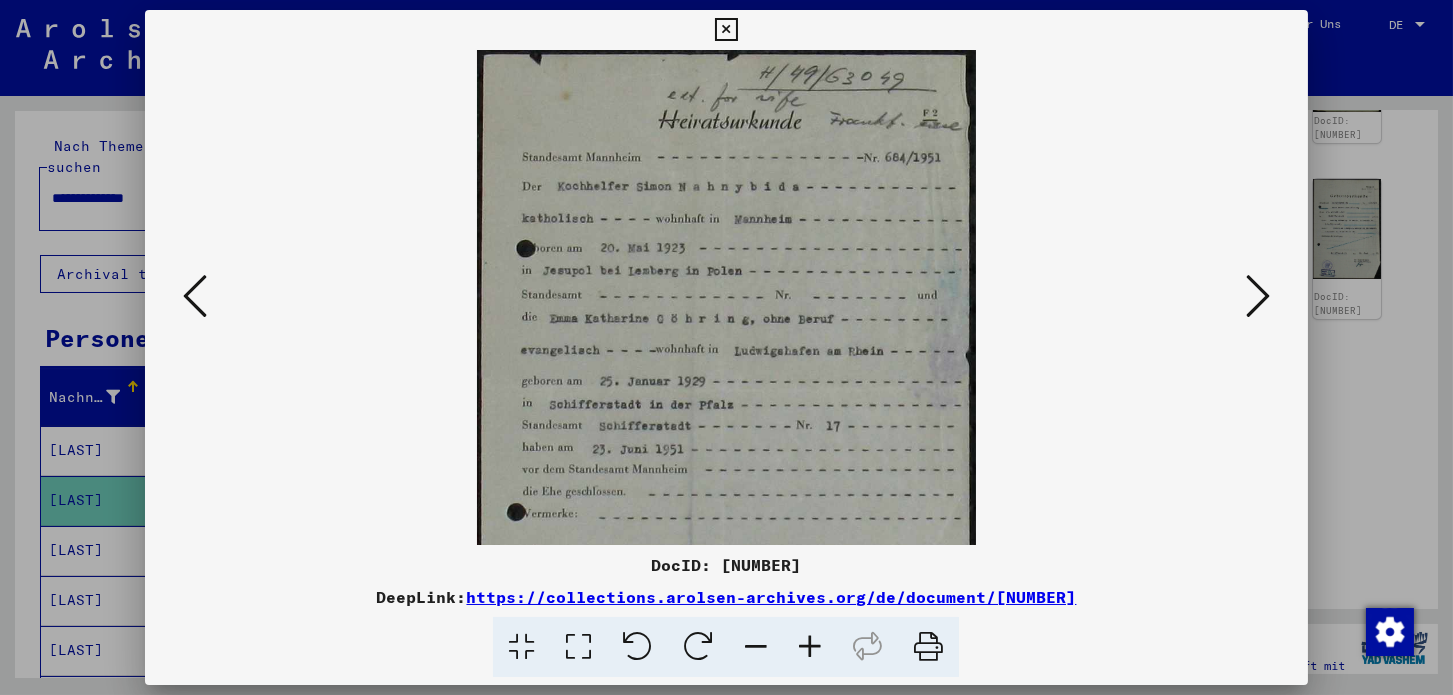click at bounding box center (810, 647) 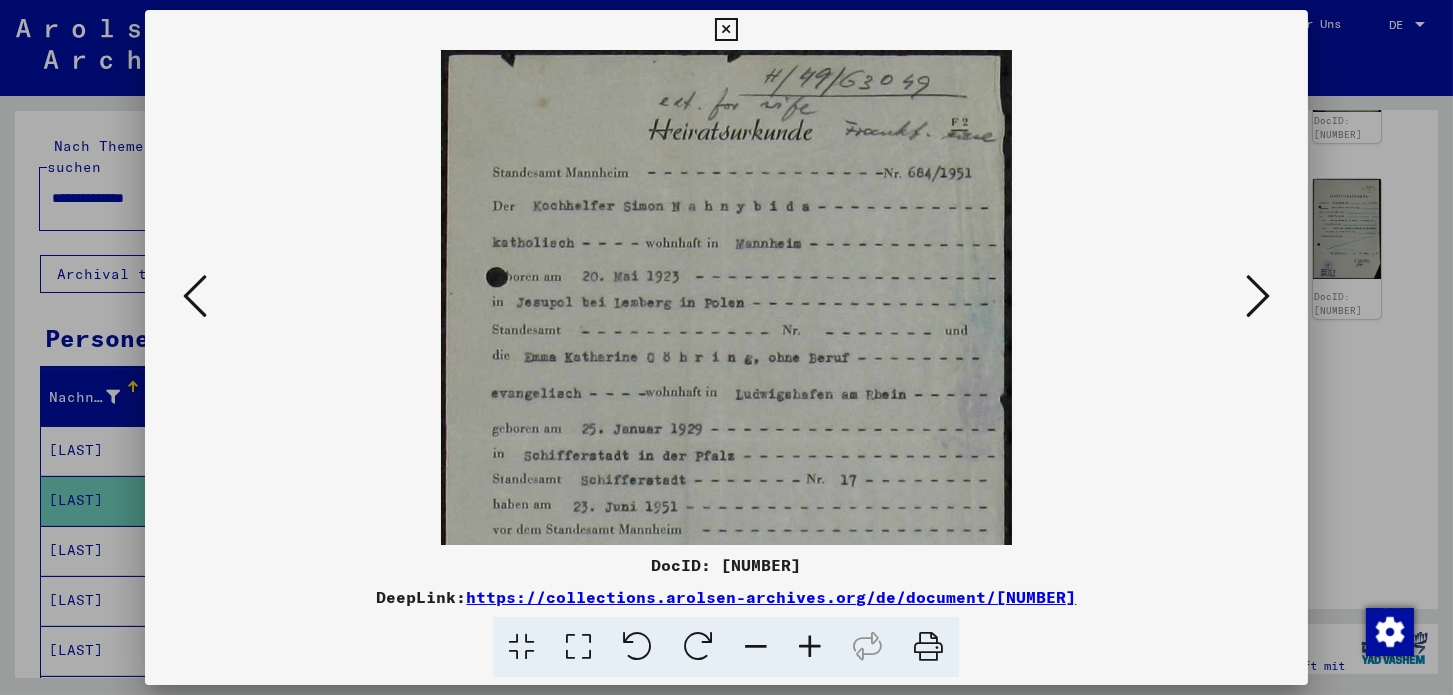 click at bounding box center (810, 647) 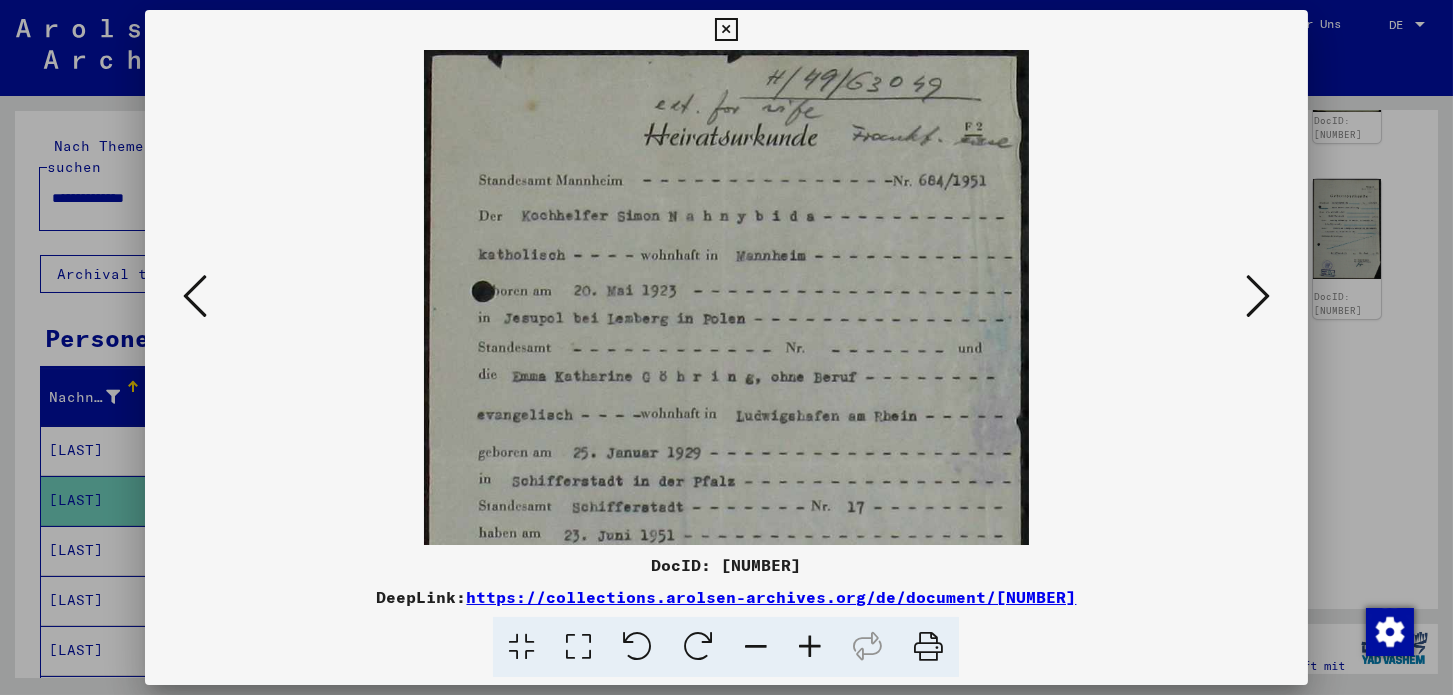 click at bounding box center [810, 647] 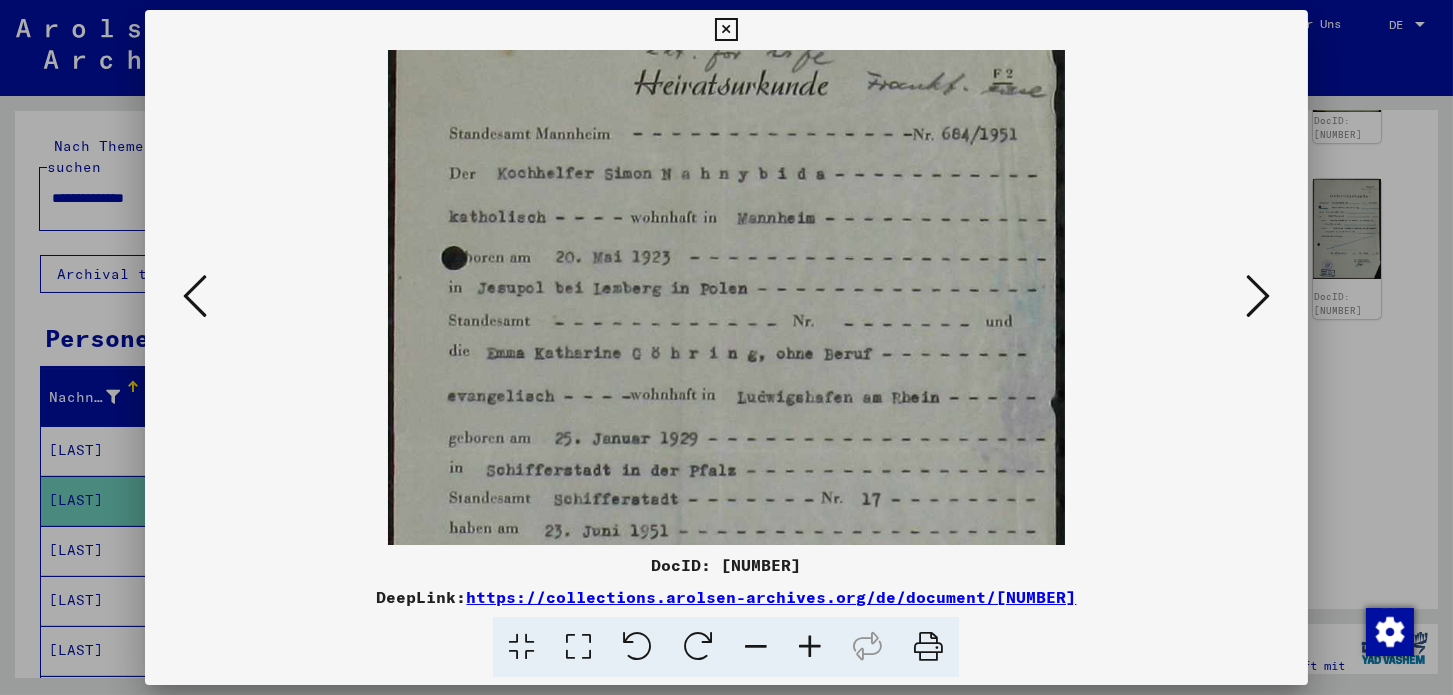 scroll, scrollTop: 0, scrollLeft: 0, axis: both 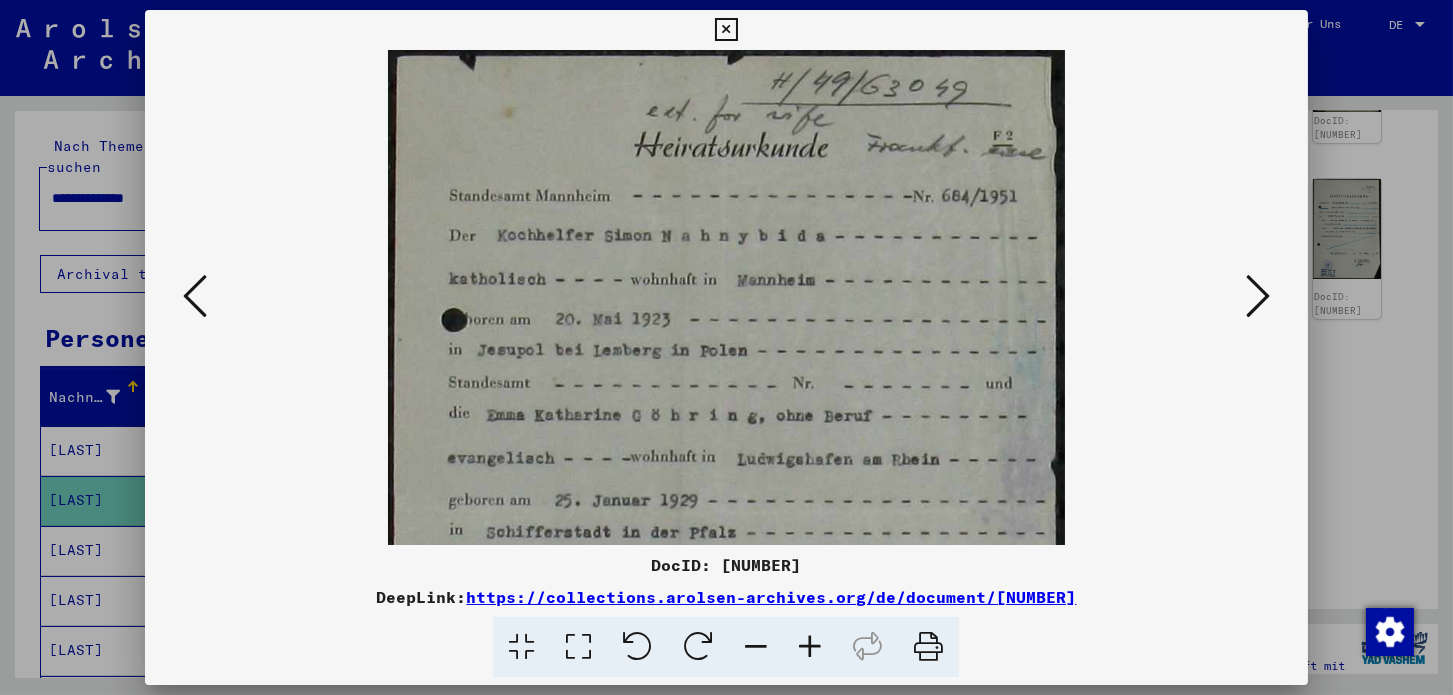 drag, startPoint x: 813, startPoint y: 382, endPoint x: 790, endPoint y: 515, distance: 134.97408 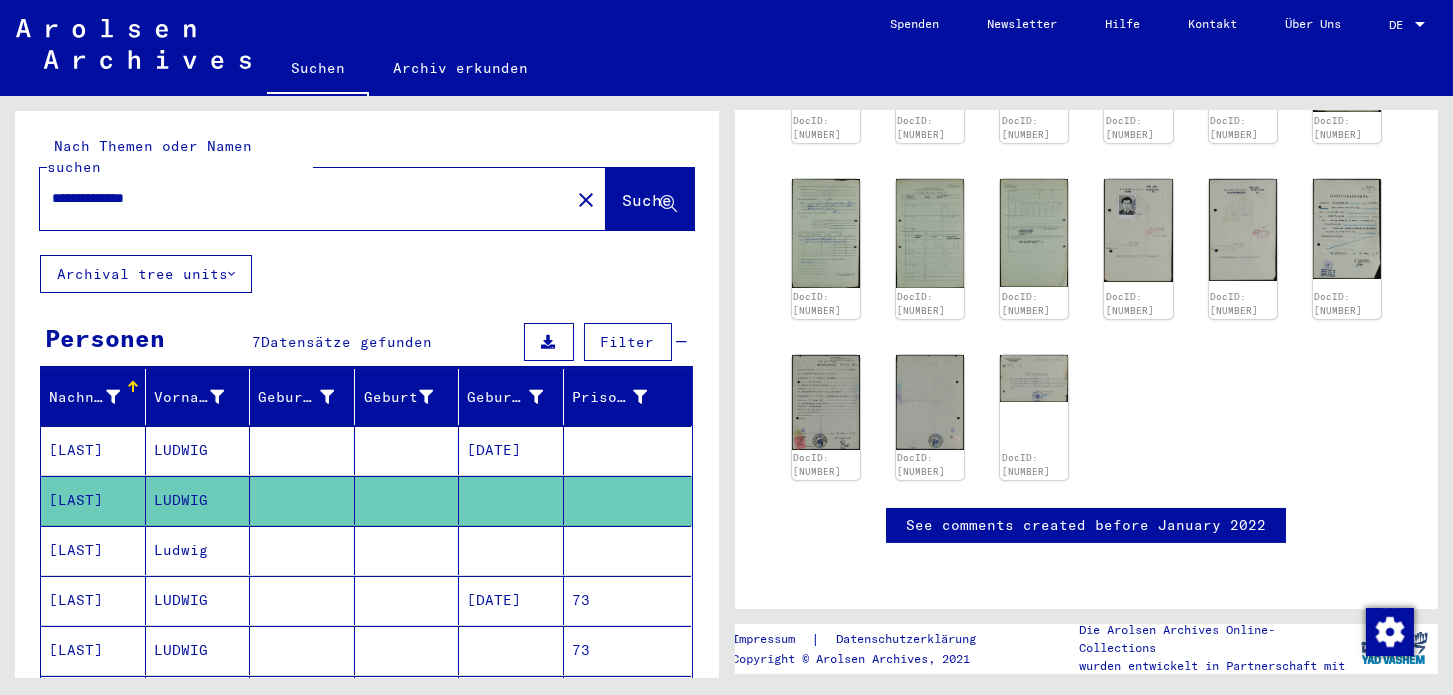 click on "[DATE]" at bounding box center [511, 500] 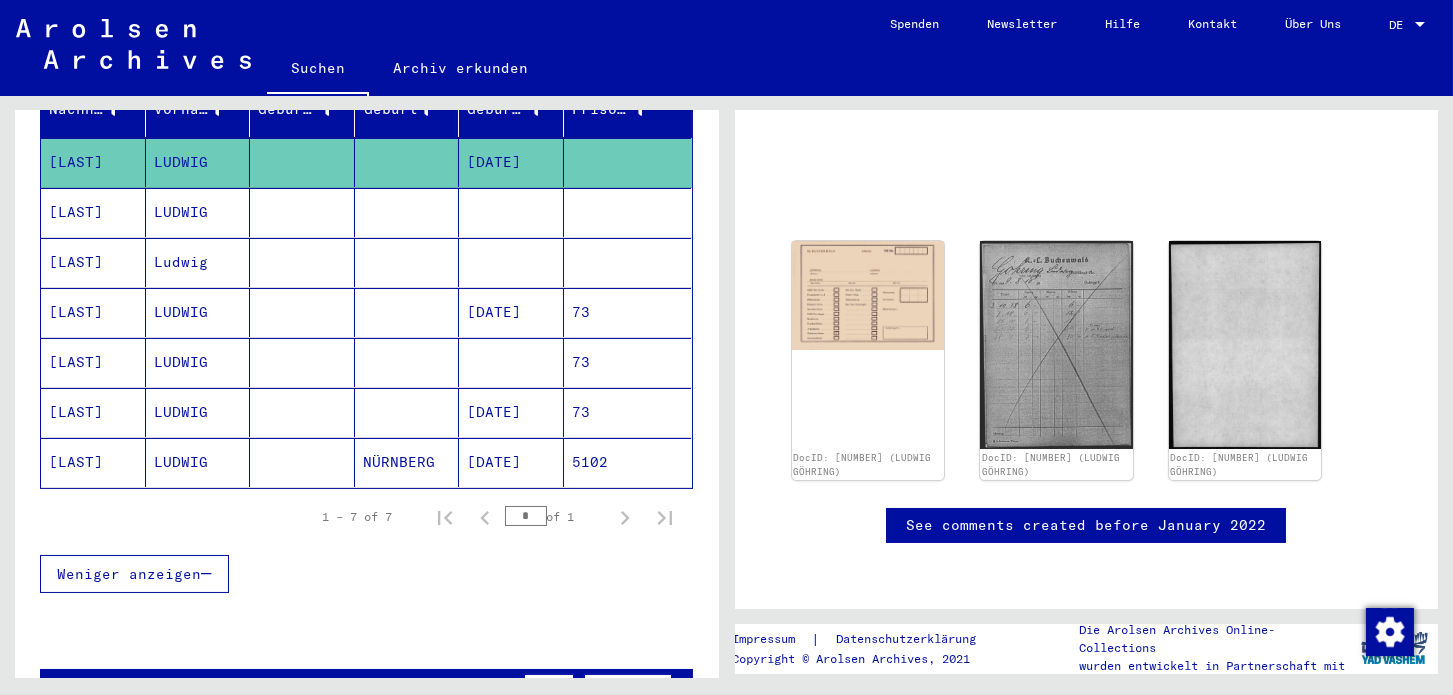 scroll, scrollTop: 0, scrollLeft: 0, axis: both 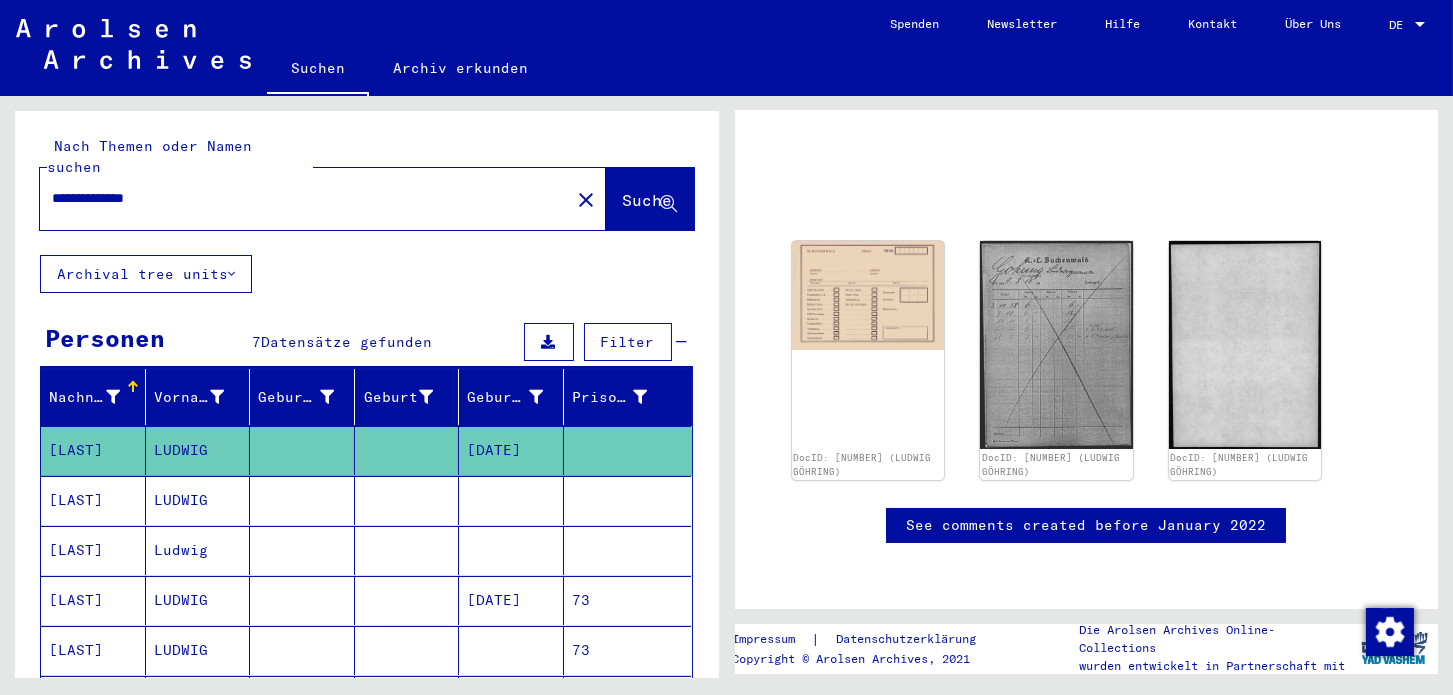 click at bounding box center [302, 650] 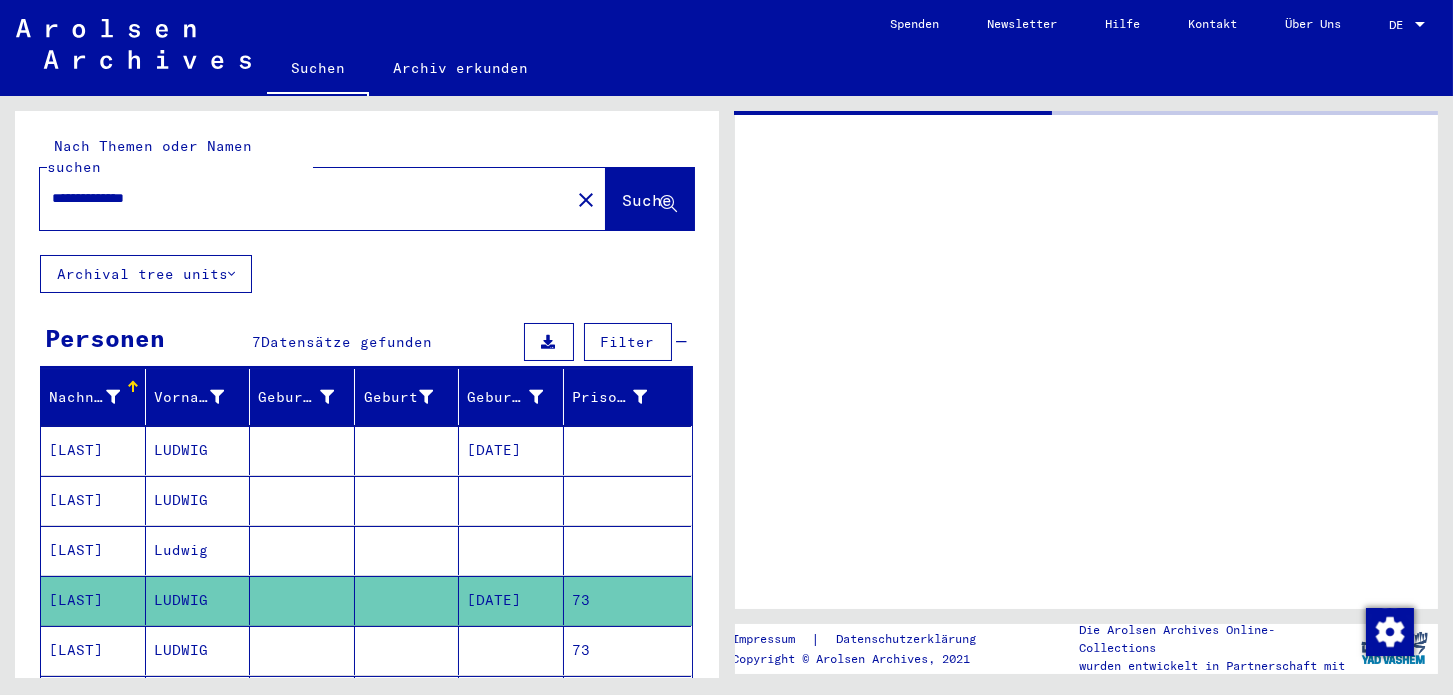 scroll, scrollTop: 0, scrollLeft: 0, axis: both 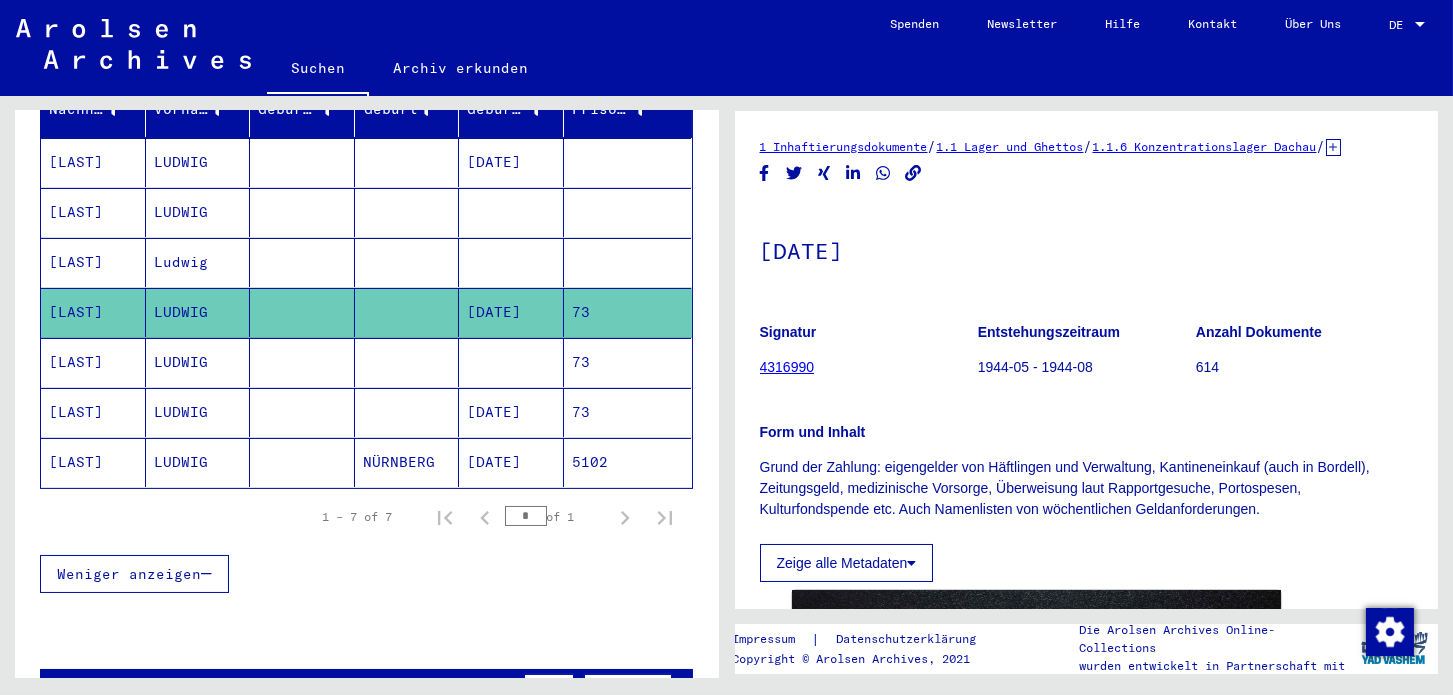 click at bounding box center (511, 412) 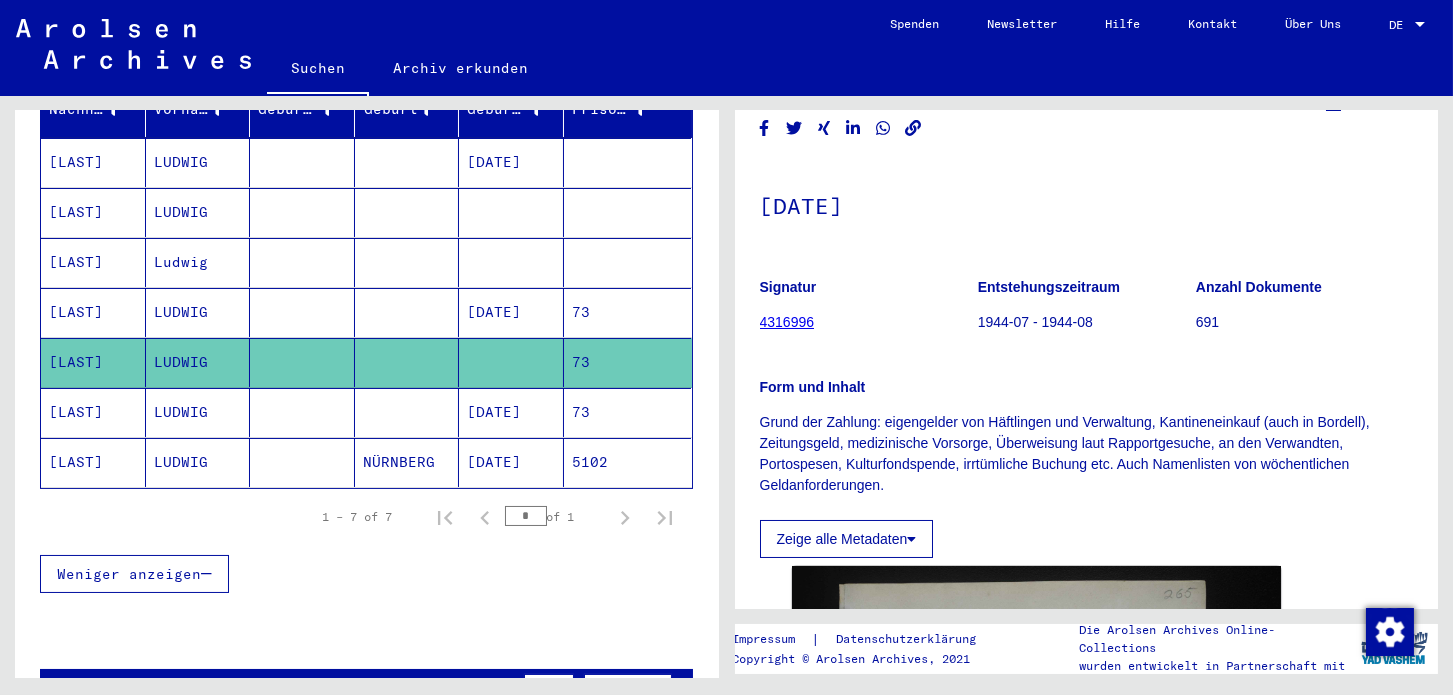 scroll, scrollTop: 288, scrollLeft: 0, axis: vertical 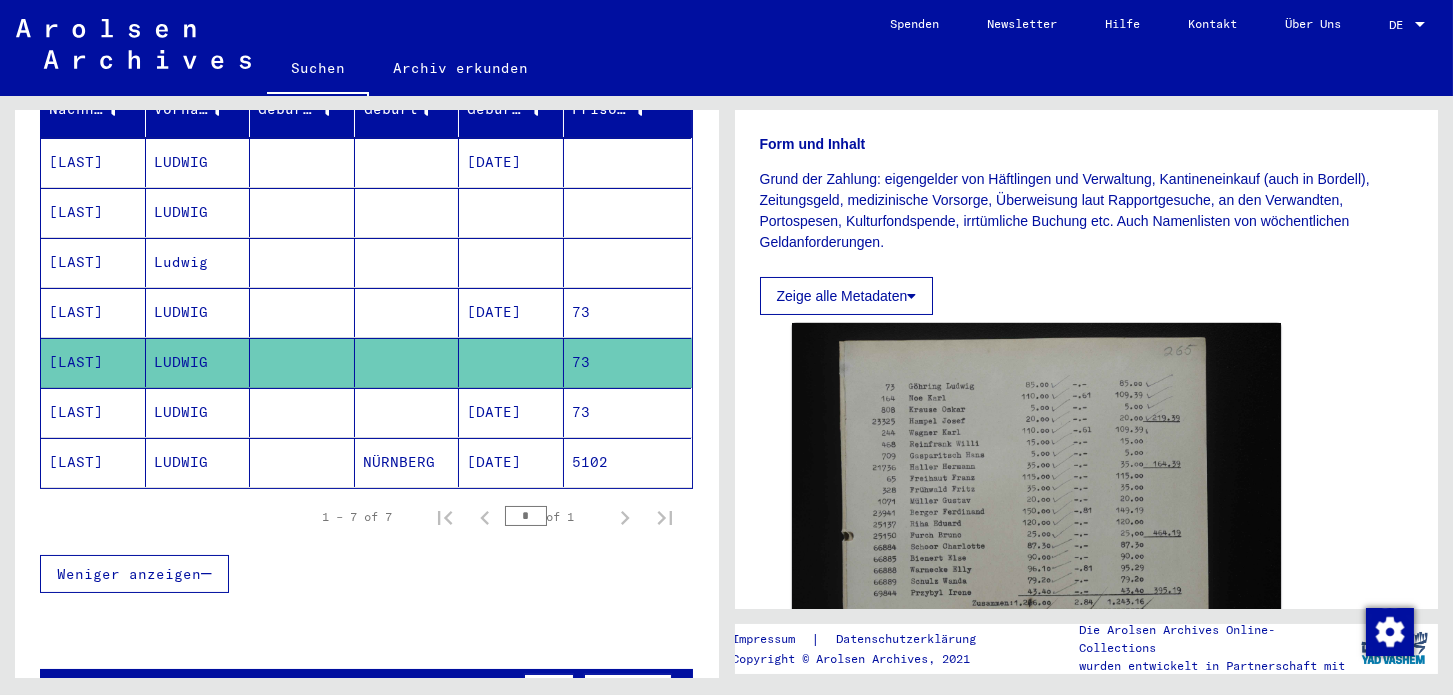 click on "[DATE]" at bounding box center [511, 462] 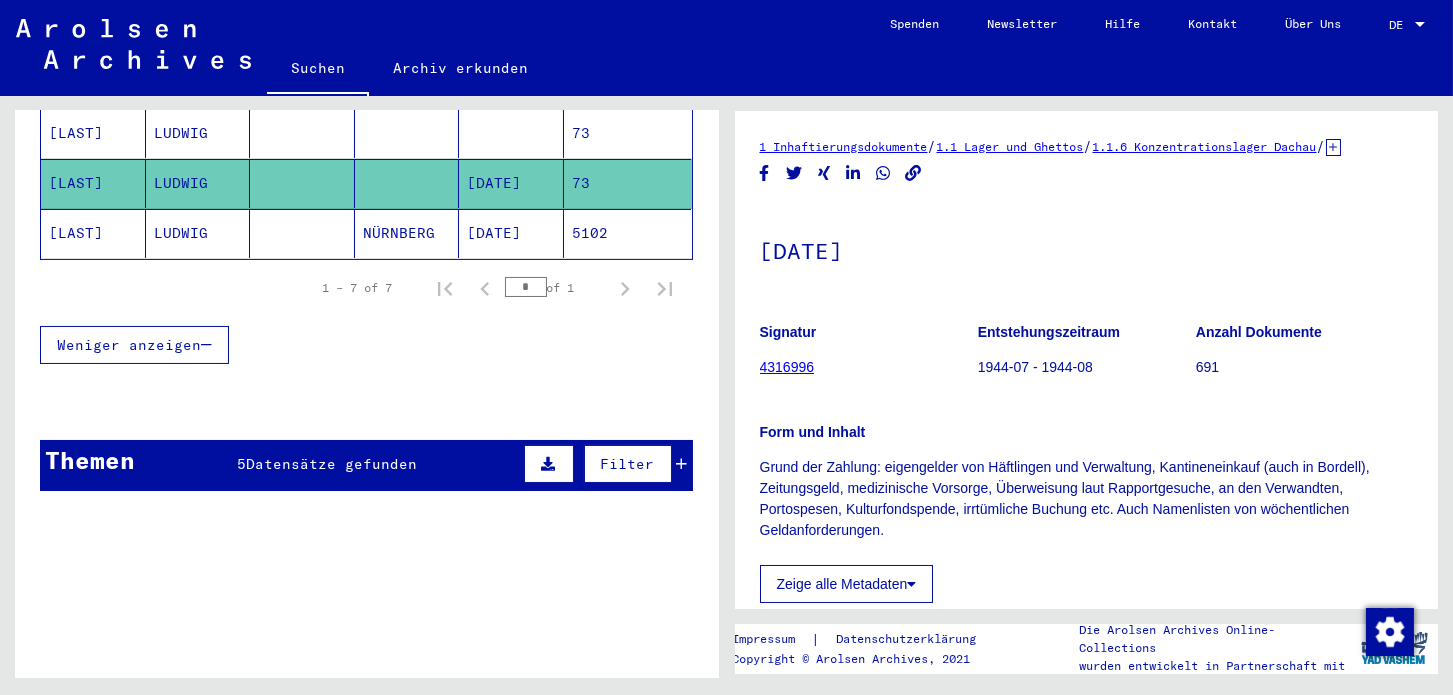 scroll, scrollTop: 577, scrollLeft: 0, axis: vertical 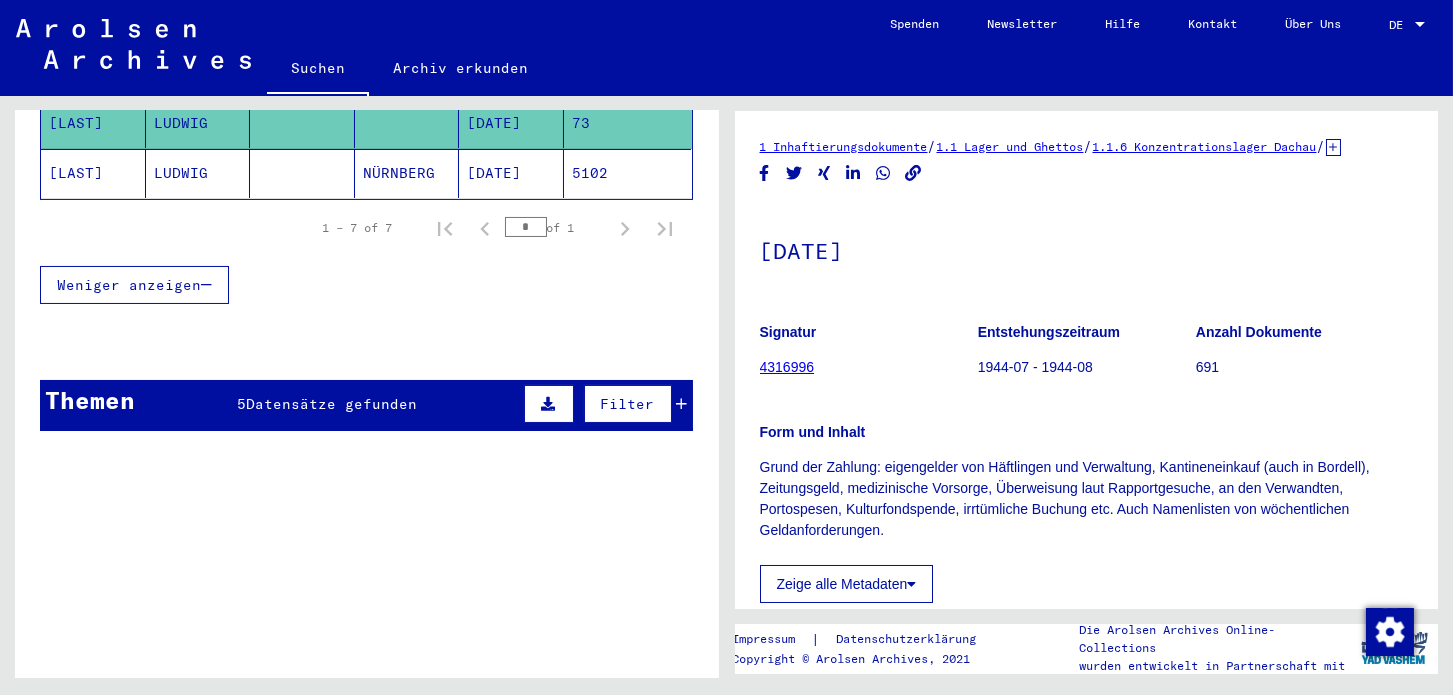 click on "[DATE]" 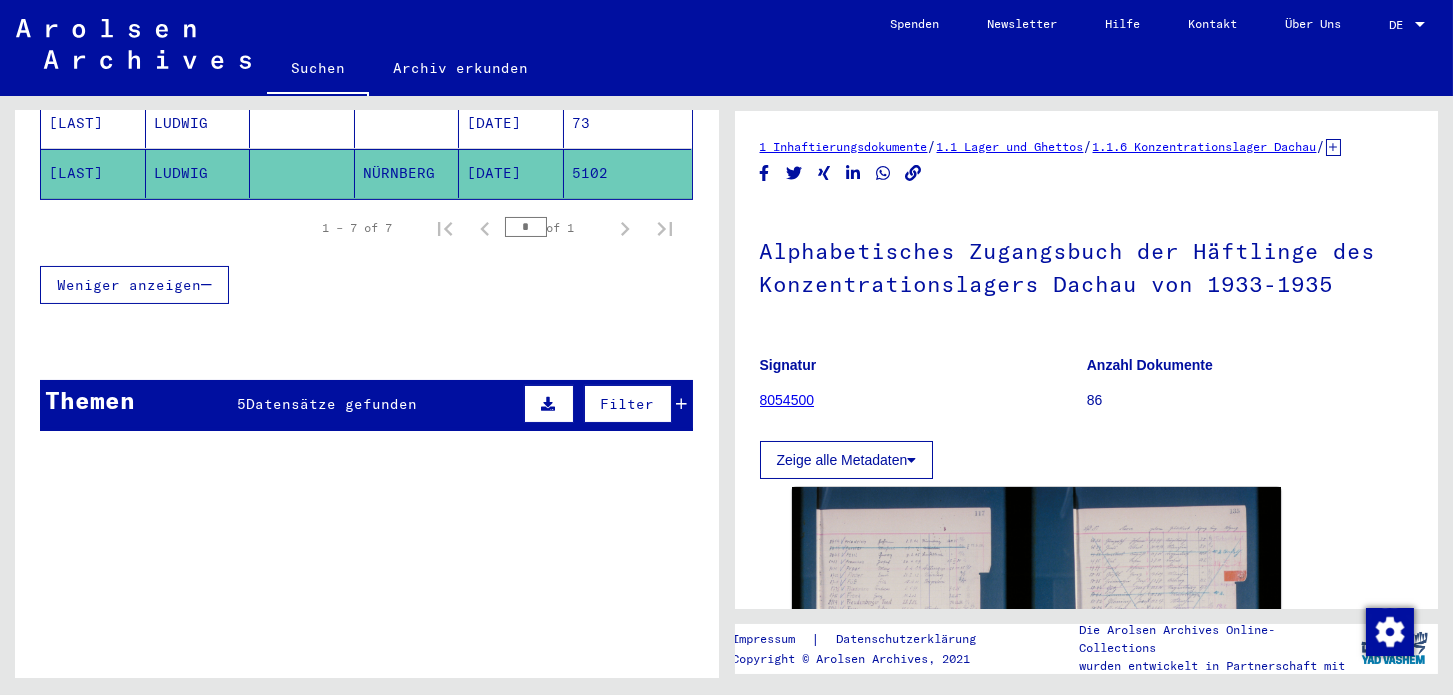 scroll, scrollTop: 0, scrollLeft: 0, axis: both 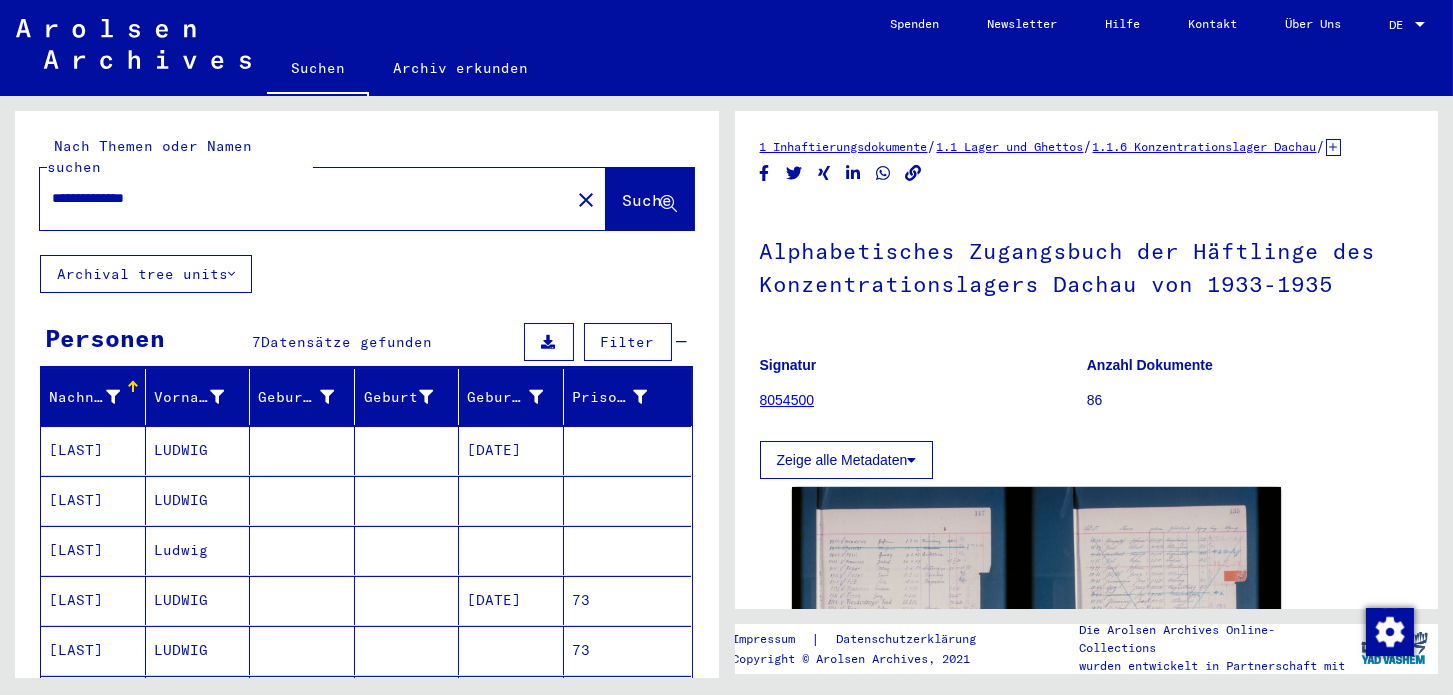 drag, startPoint x: 183, startPoint y: 176, endPoint x: -51, endPoint y: 155, distance: 234.94041 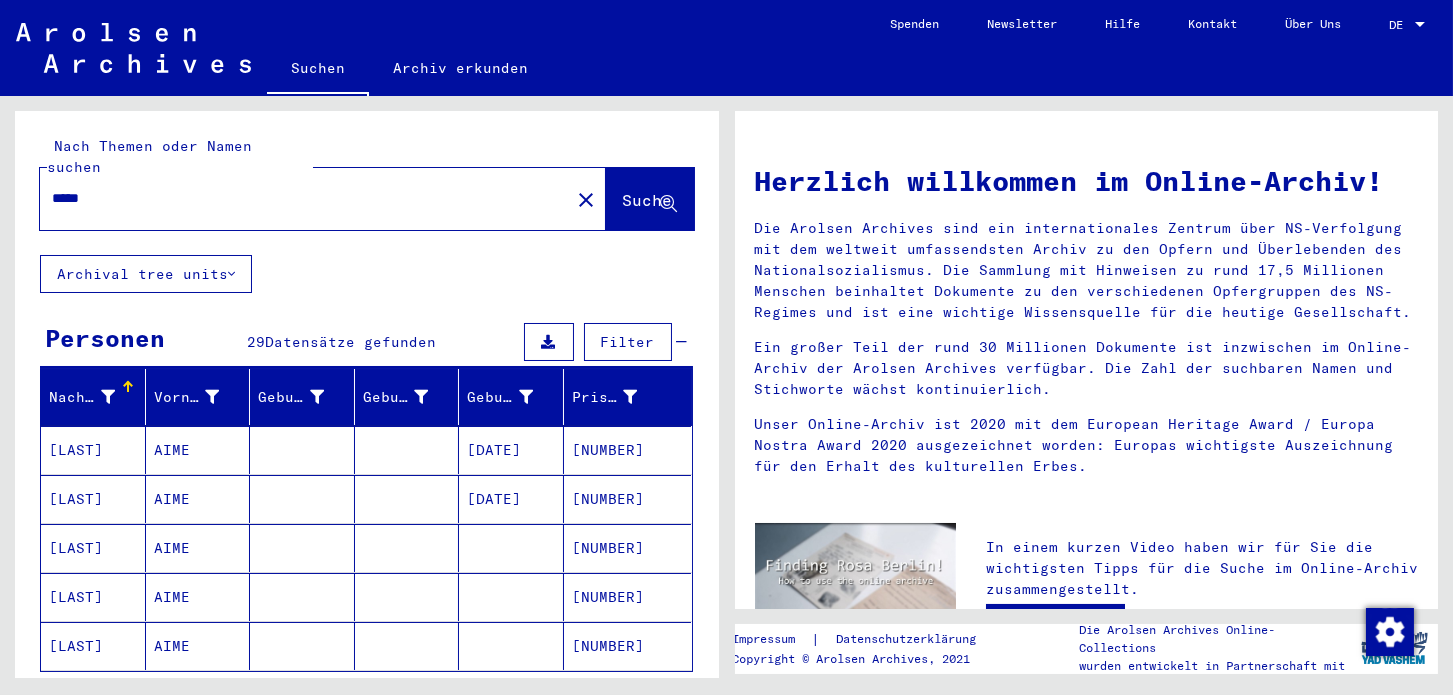 scroll, scrollTop: 288, scrollLeft: 0, axis: vertical 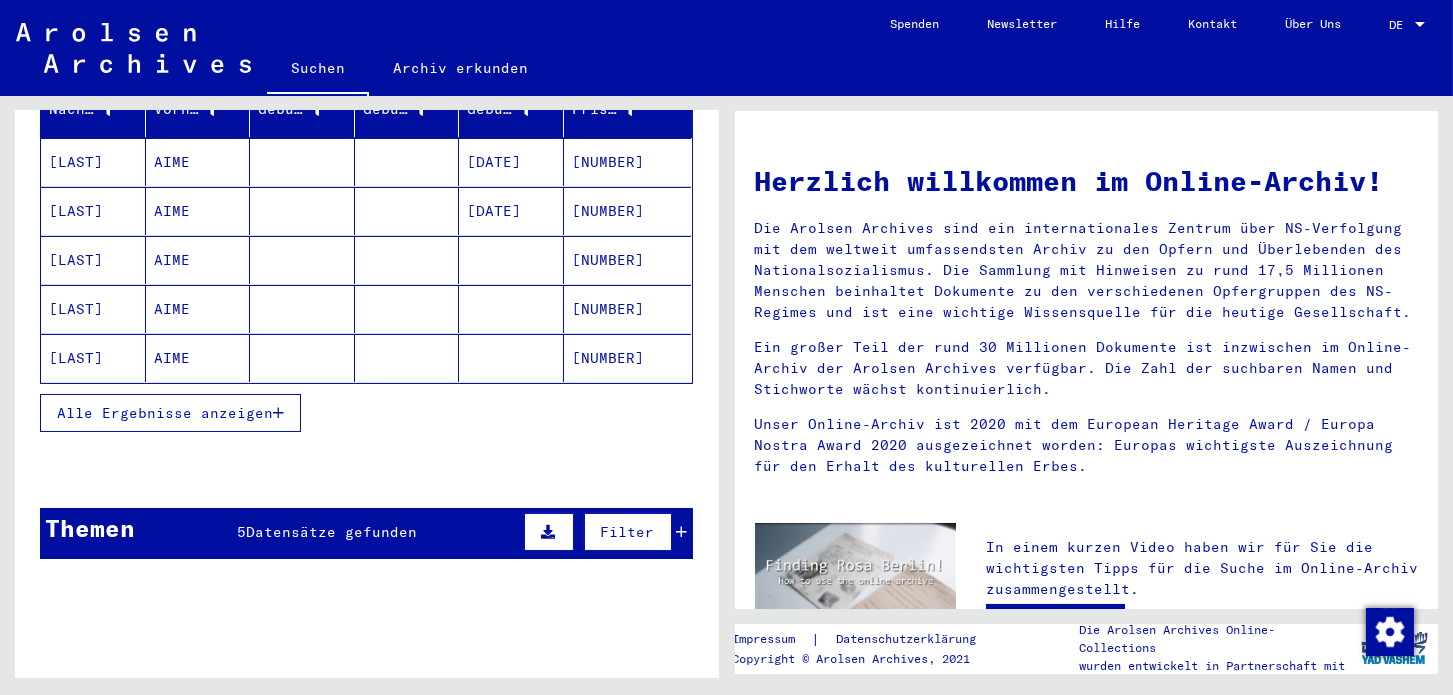 click at bounding box center (278, 413) 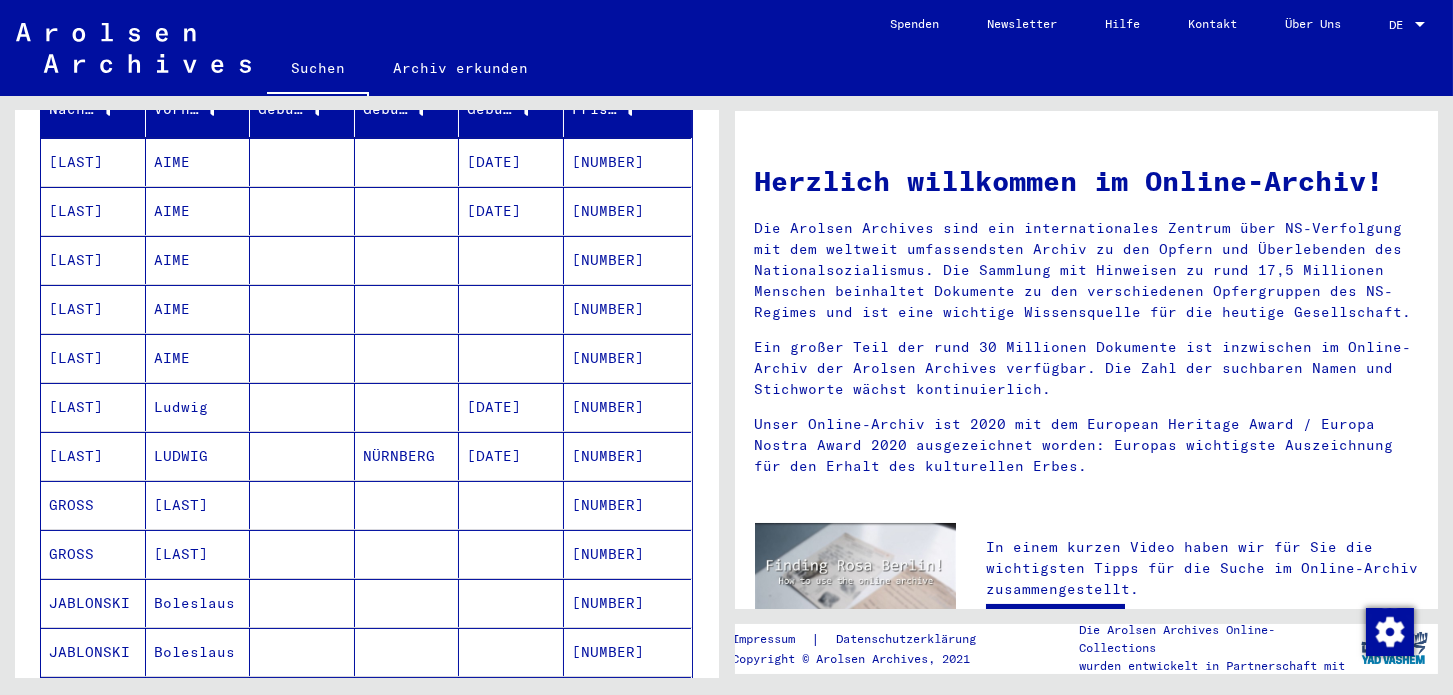 click on "[NUMBER]" at bounding box center [628, 456] 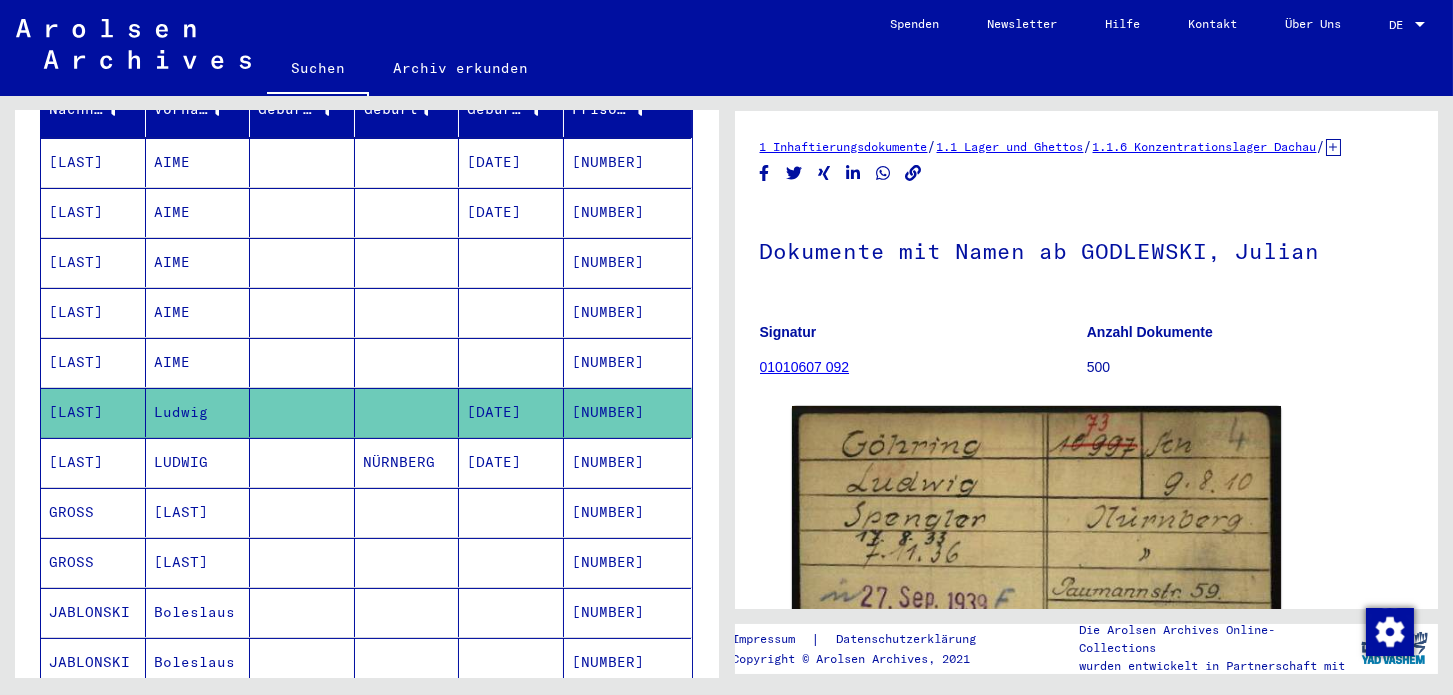 scroll, scrollTop: 288, scrollLeft: 0, axis: vertical 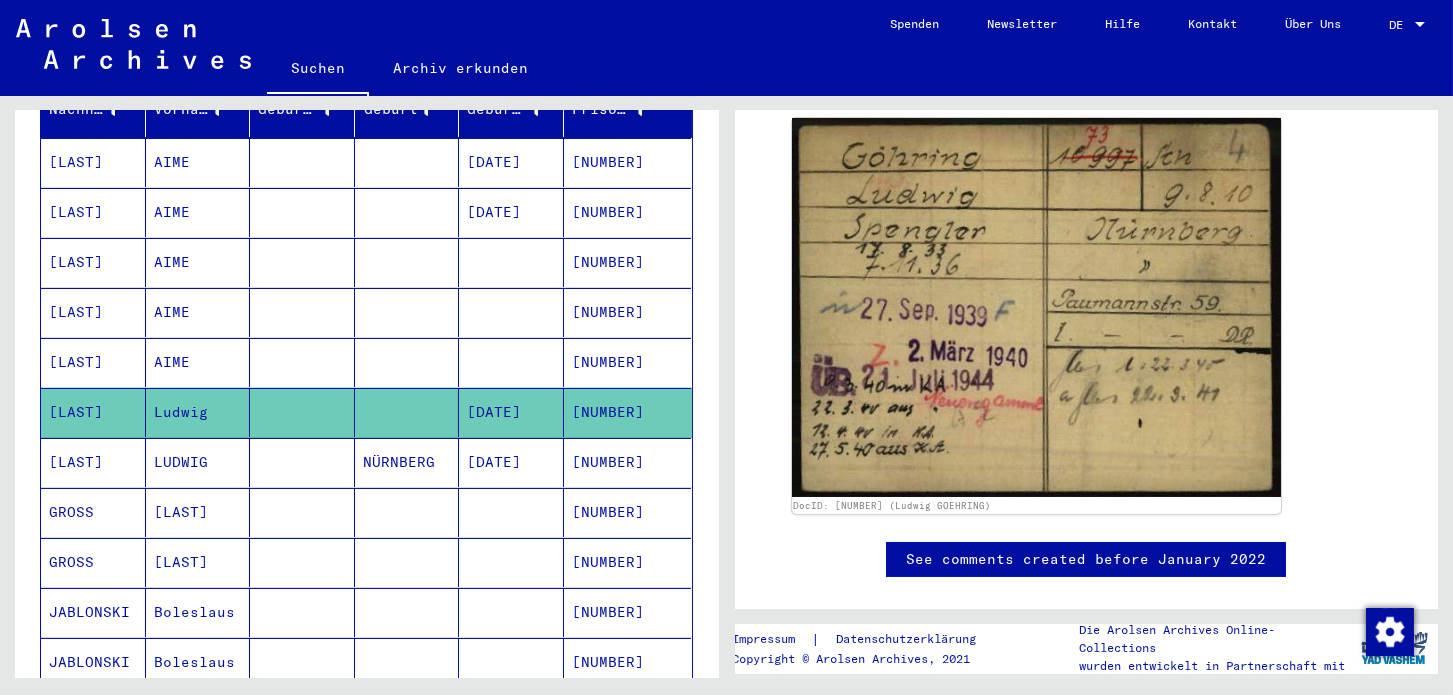 click on "[DATE]" at bounding box center (511, 512) 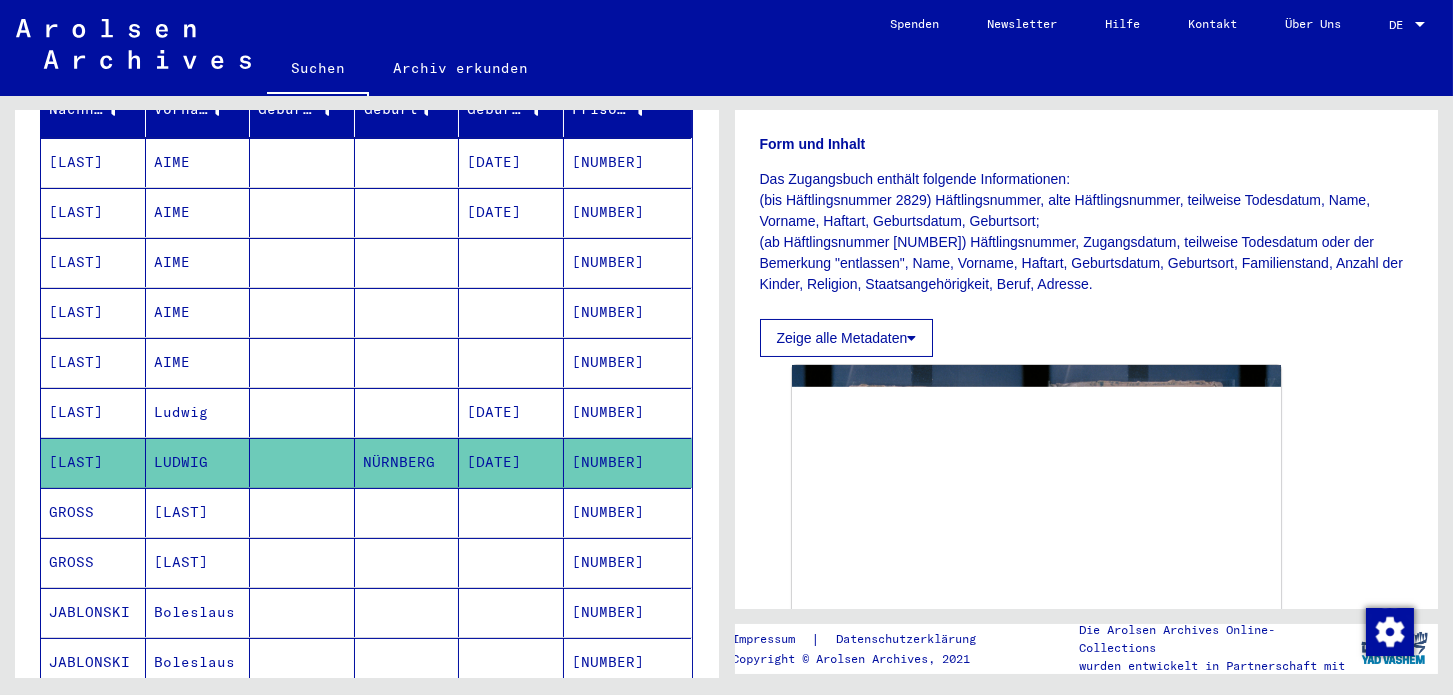 scroll, scrollTop: 577, scrollLeft: 0, axis: vertical 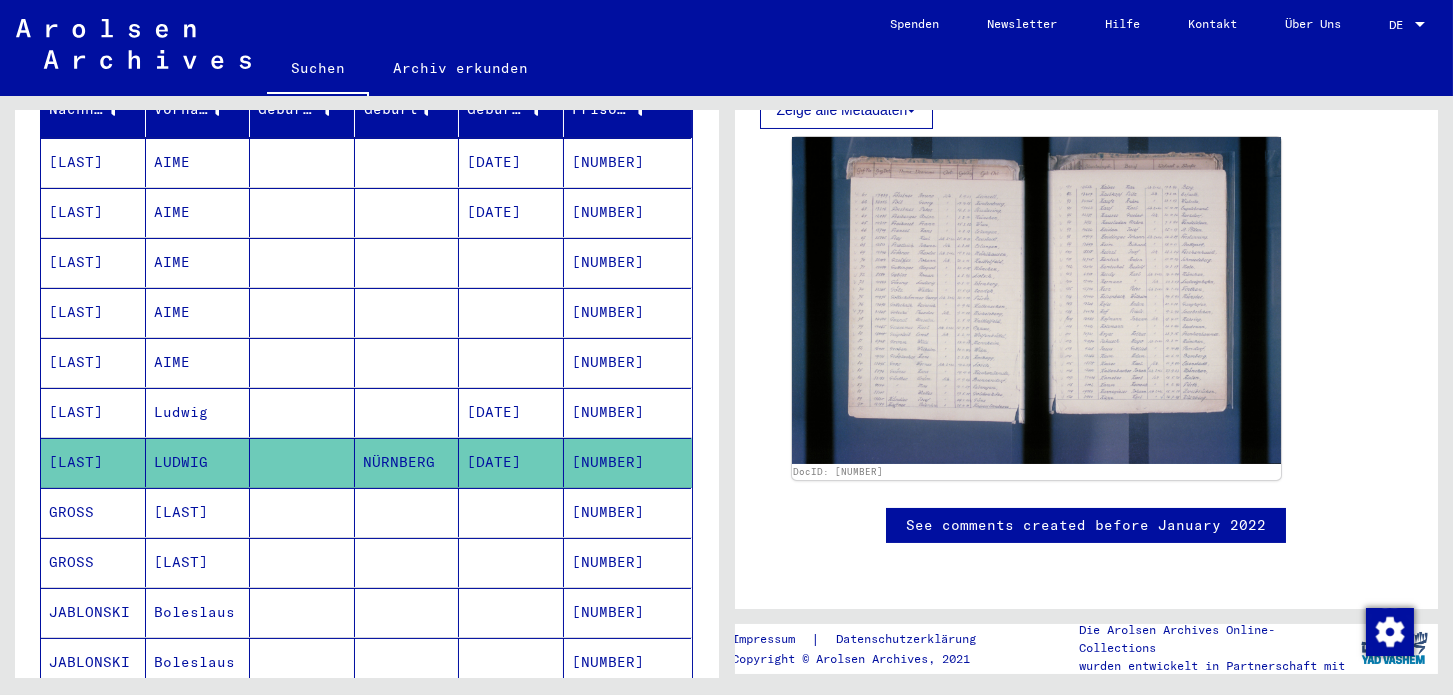 click at bounding box center (407, 462) 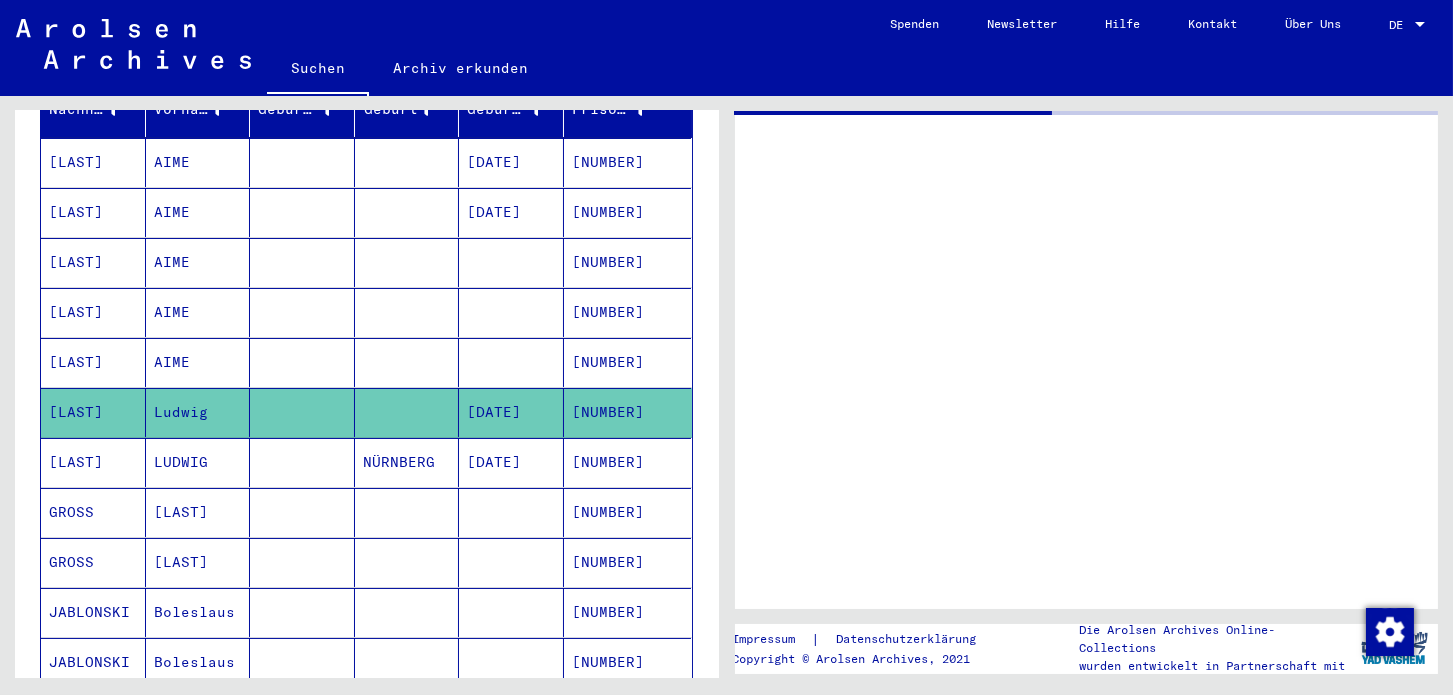 scroll, scrollTop: 0, scrollLeft: 0, axis: both 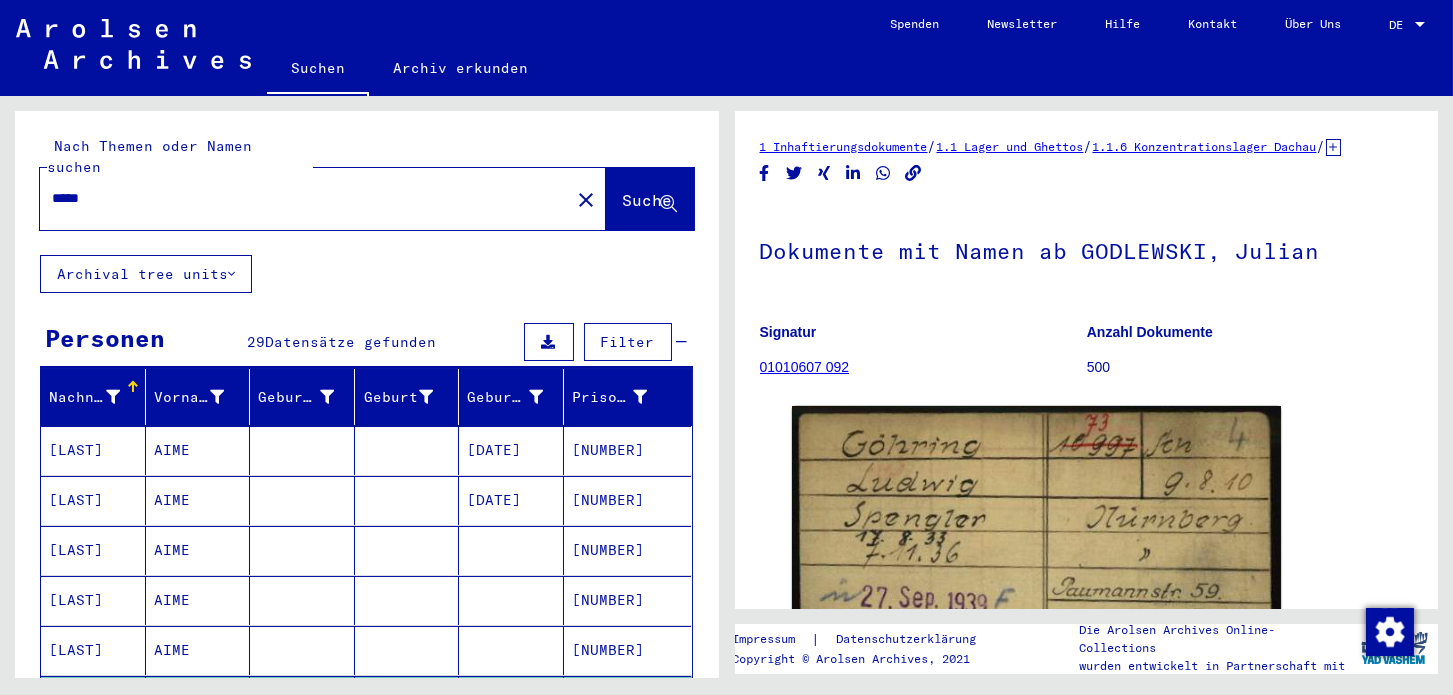 drag, startPoint x: 110, startPoint y: 172, endPoint x: -51, endPoint y: 172, distance: 161 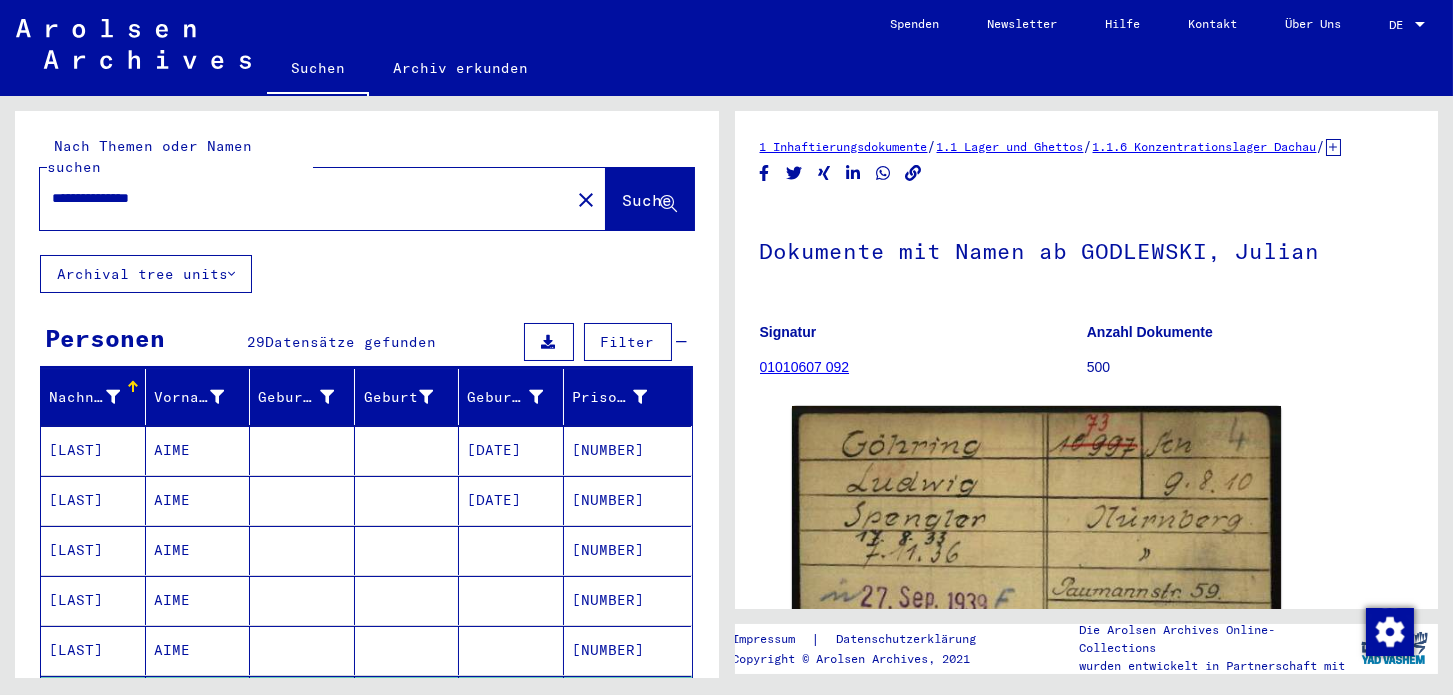 type on "**********" 